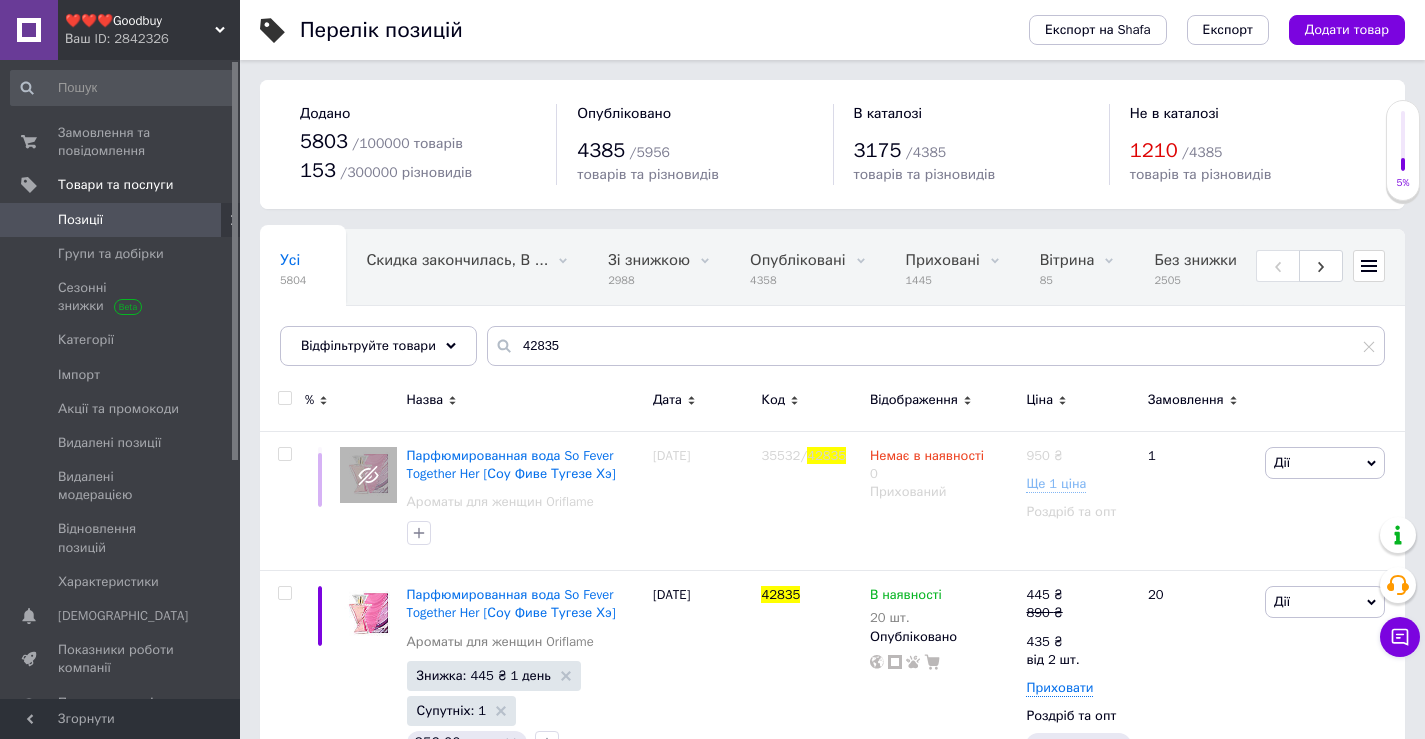 scroll, scrollTop: 85, scrollLeft: 0, axis: vertical 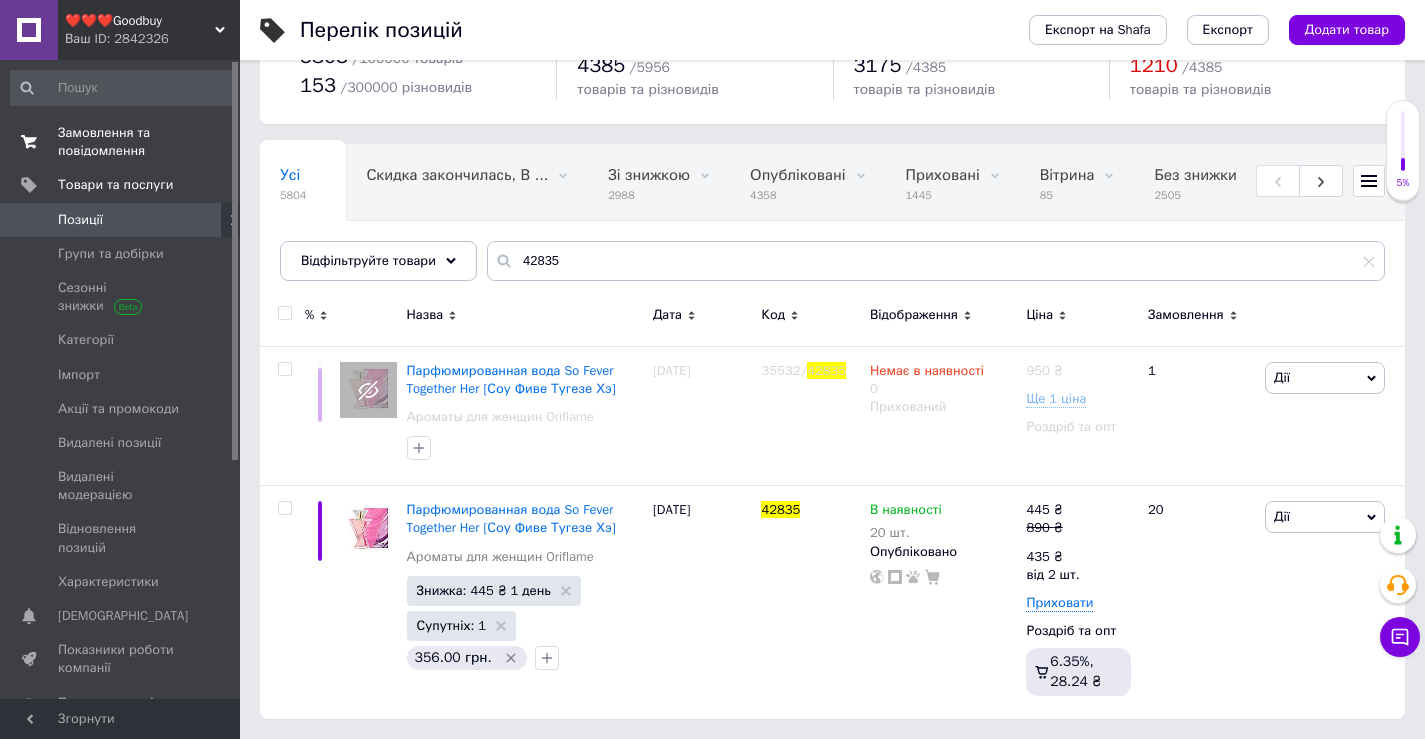 click on "Замовлення та повідомлення" at bounding box center (121, 142) 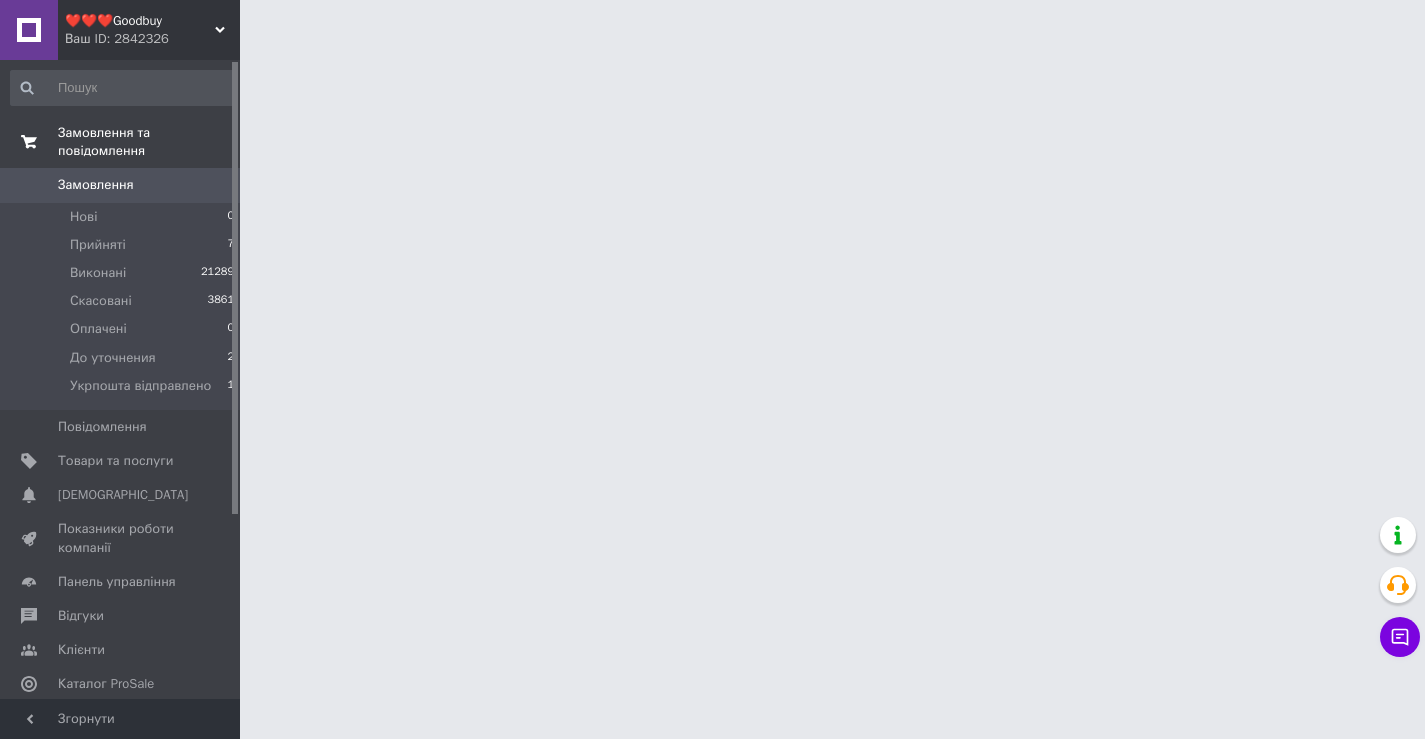 scroll, scrollTop: 0, scrollLeft: 0, axis: both 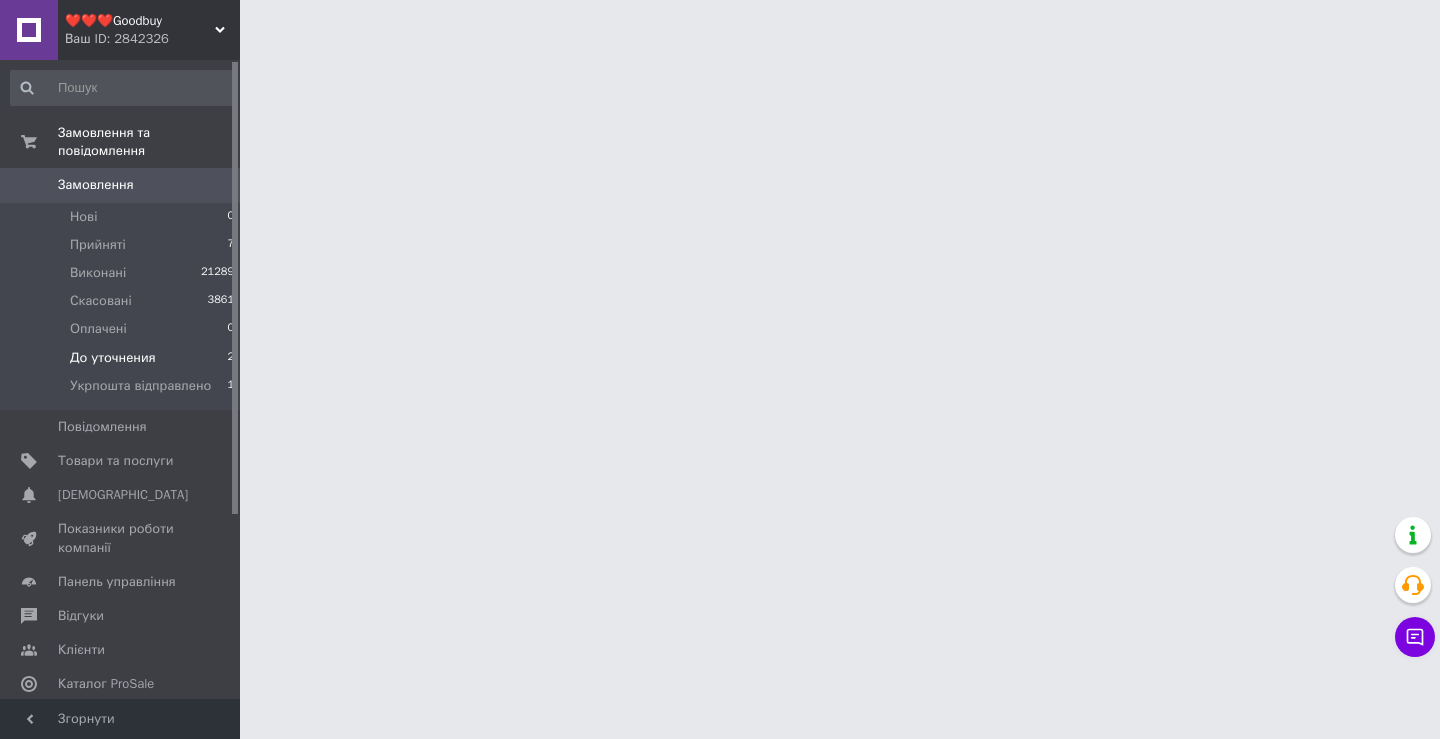 click on "До уточнения" at bounding box center [113, 358] 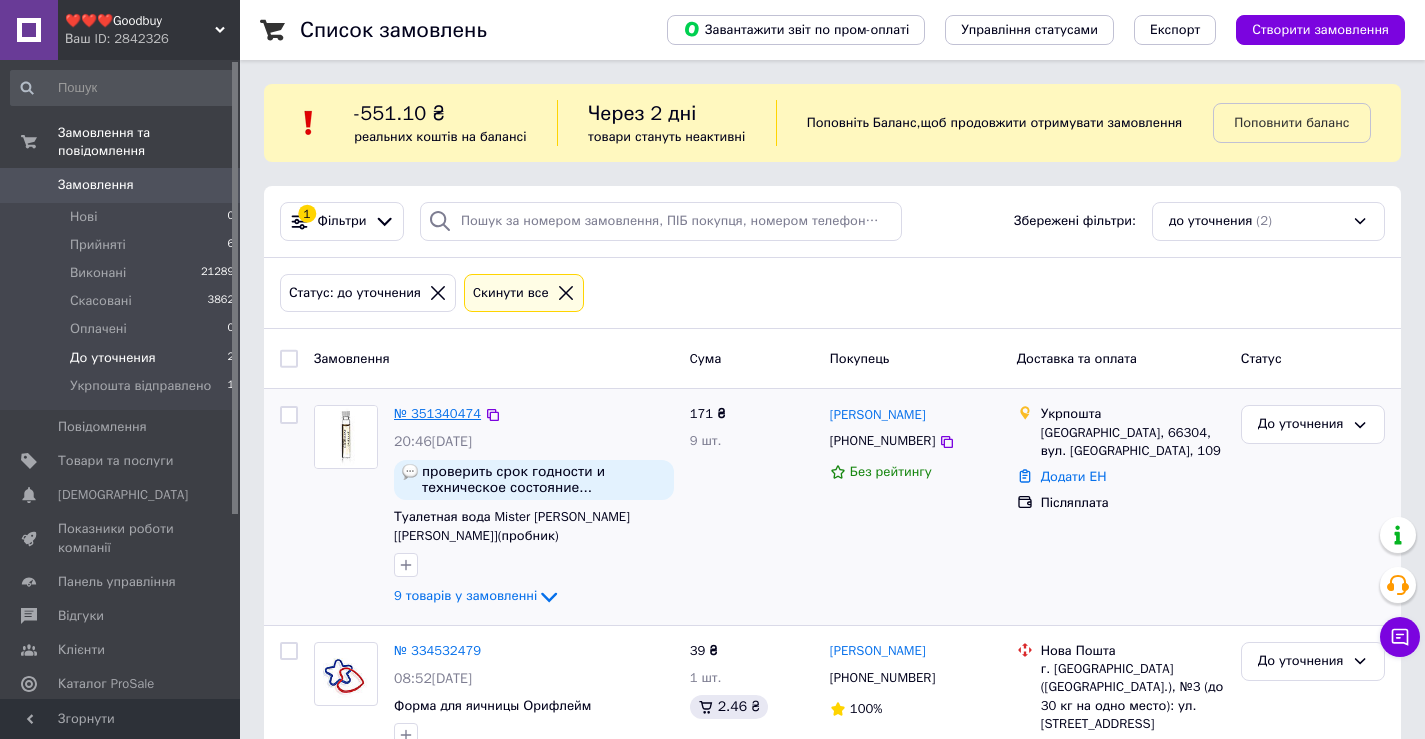 click on "№ 351340474" at bounding box center (437, 413) 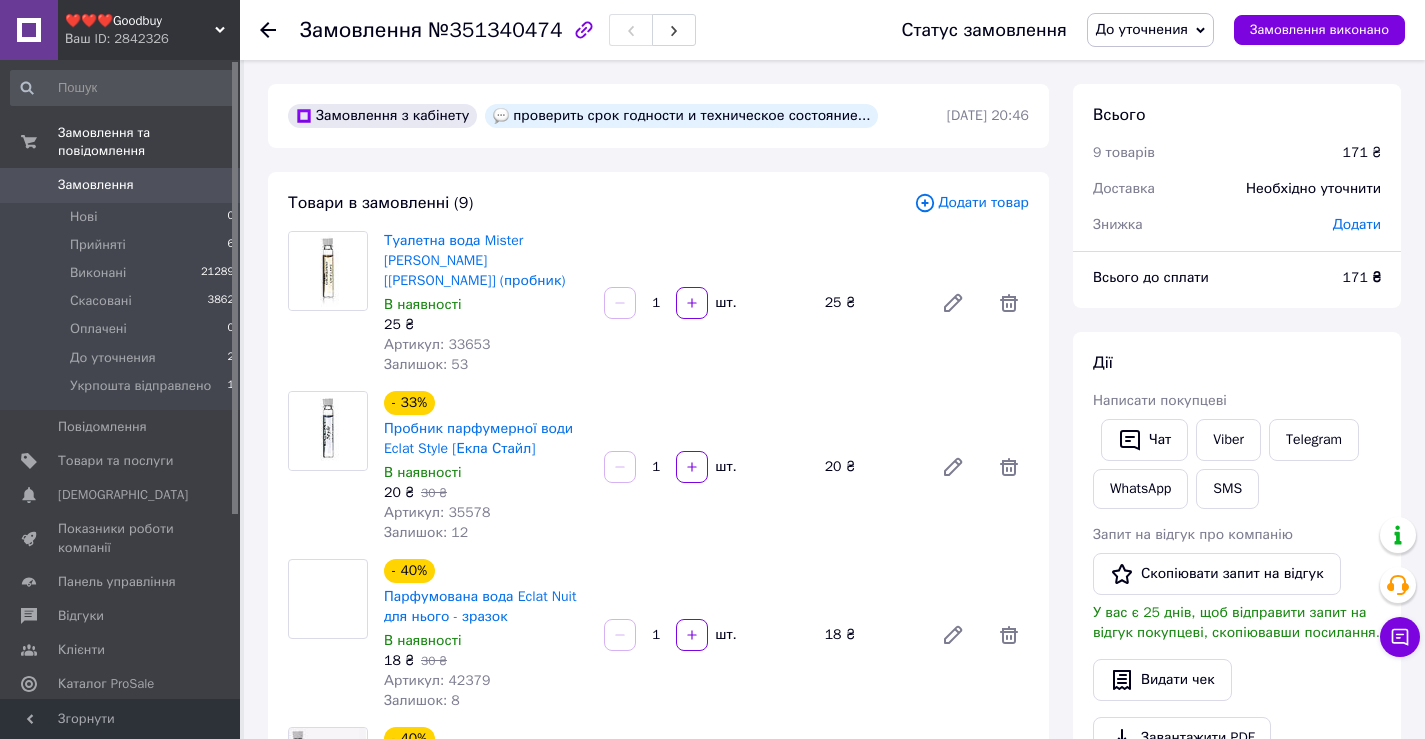 scroll, scrollTop: 748, scrollLeft: 0, axis: vertical 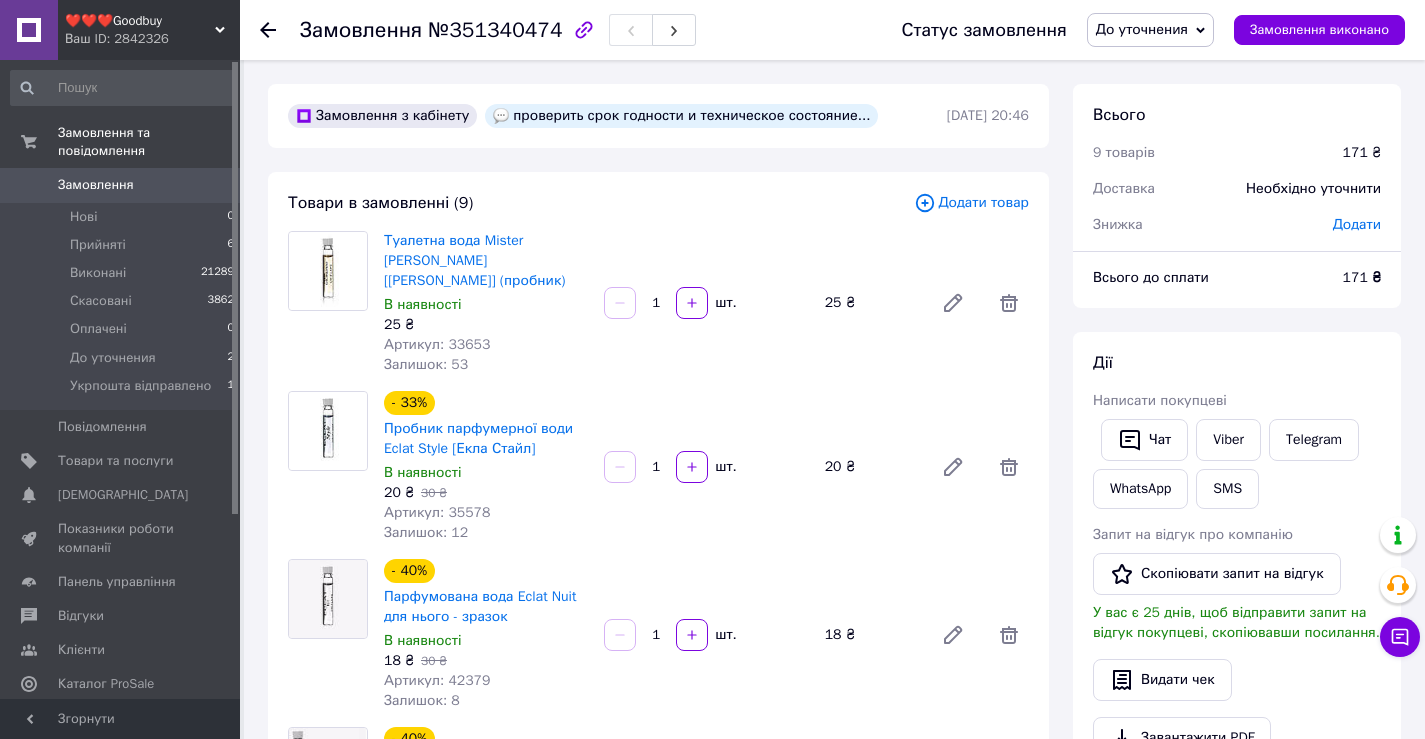 click on "Додати товар" at bounding box center (971, 203) 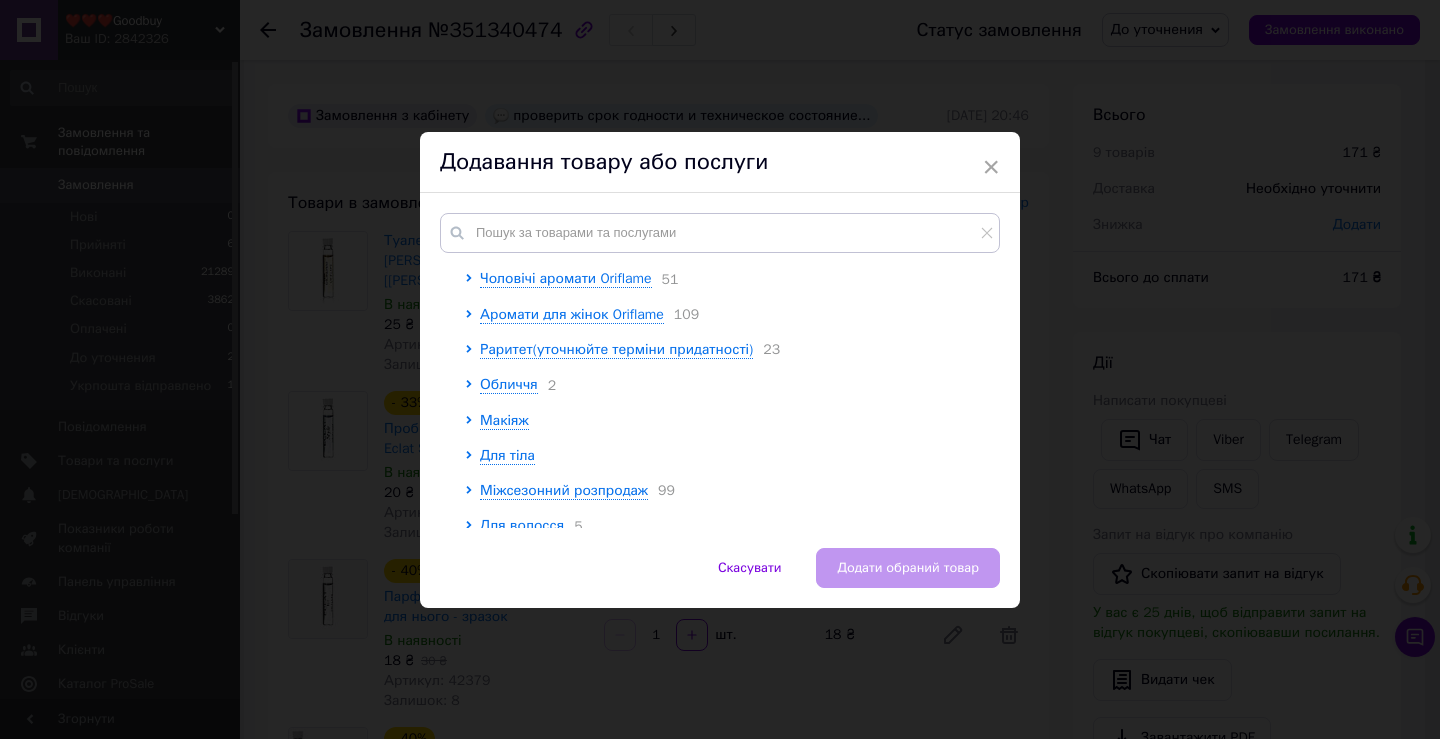 scroll, scrollTop: 1288, scrollLeft: 0, axis: vertical 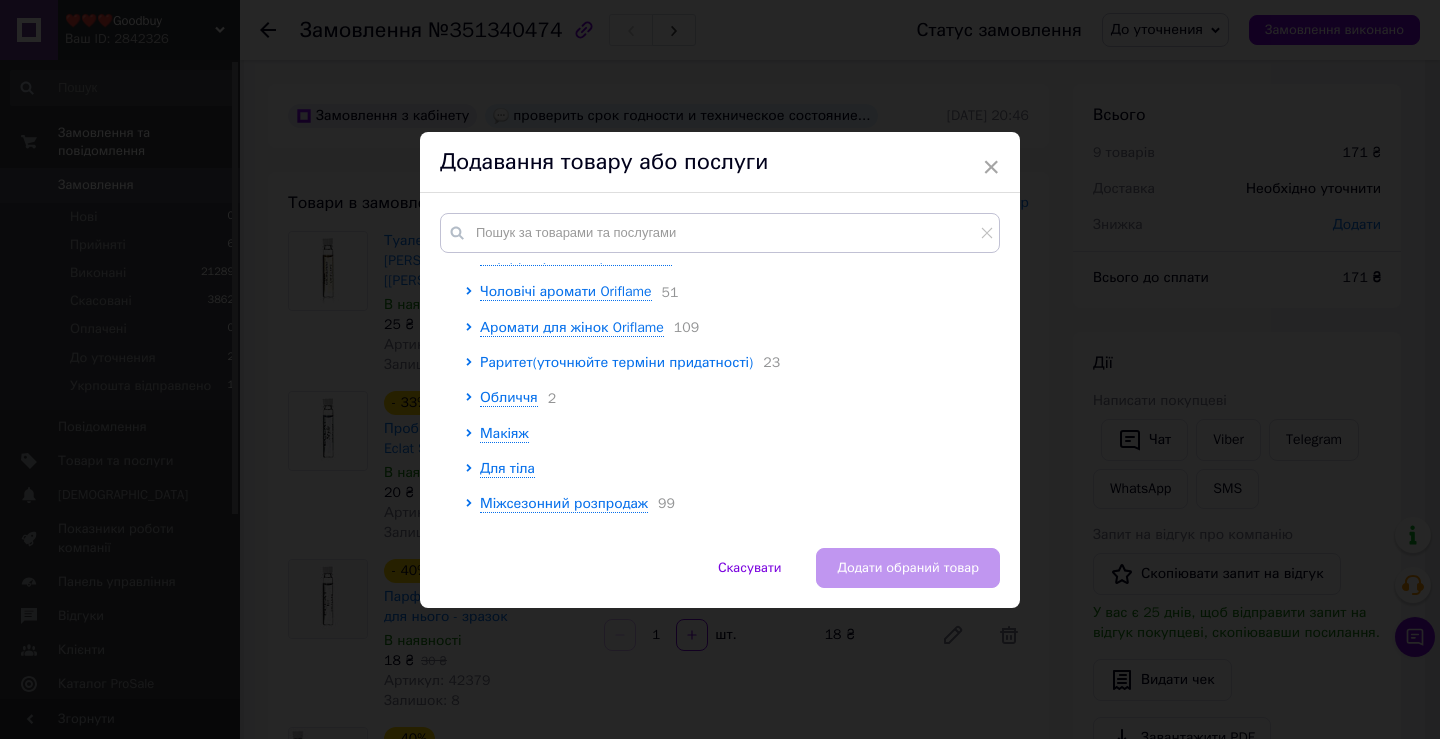 click 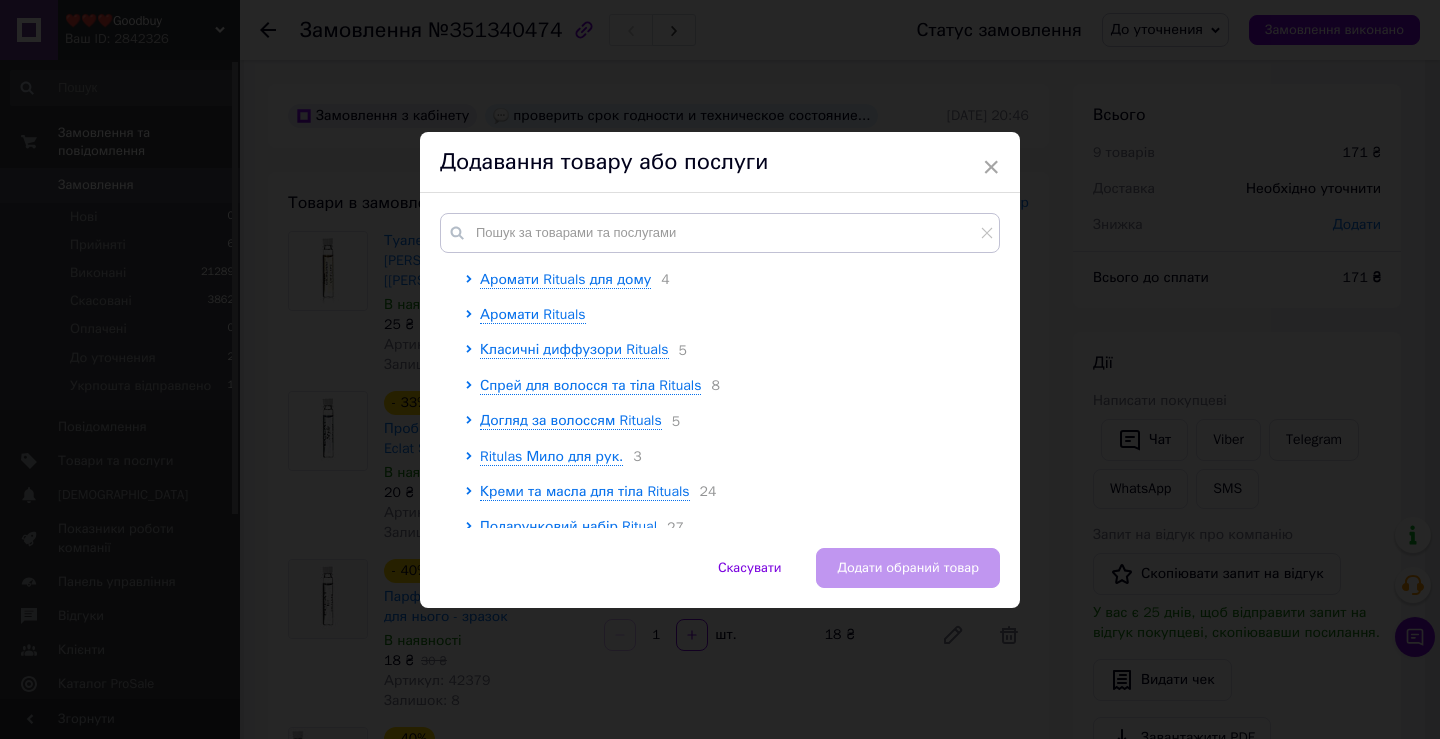 scroll, scrollTop: 4755, scrollLeft: 0, axis: vertical 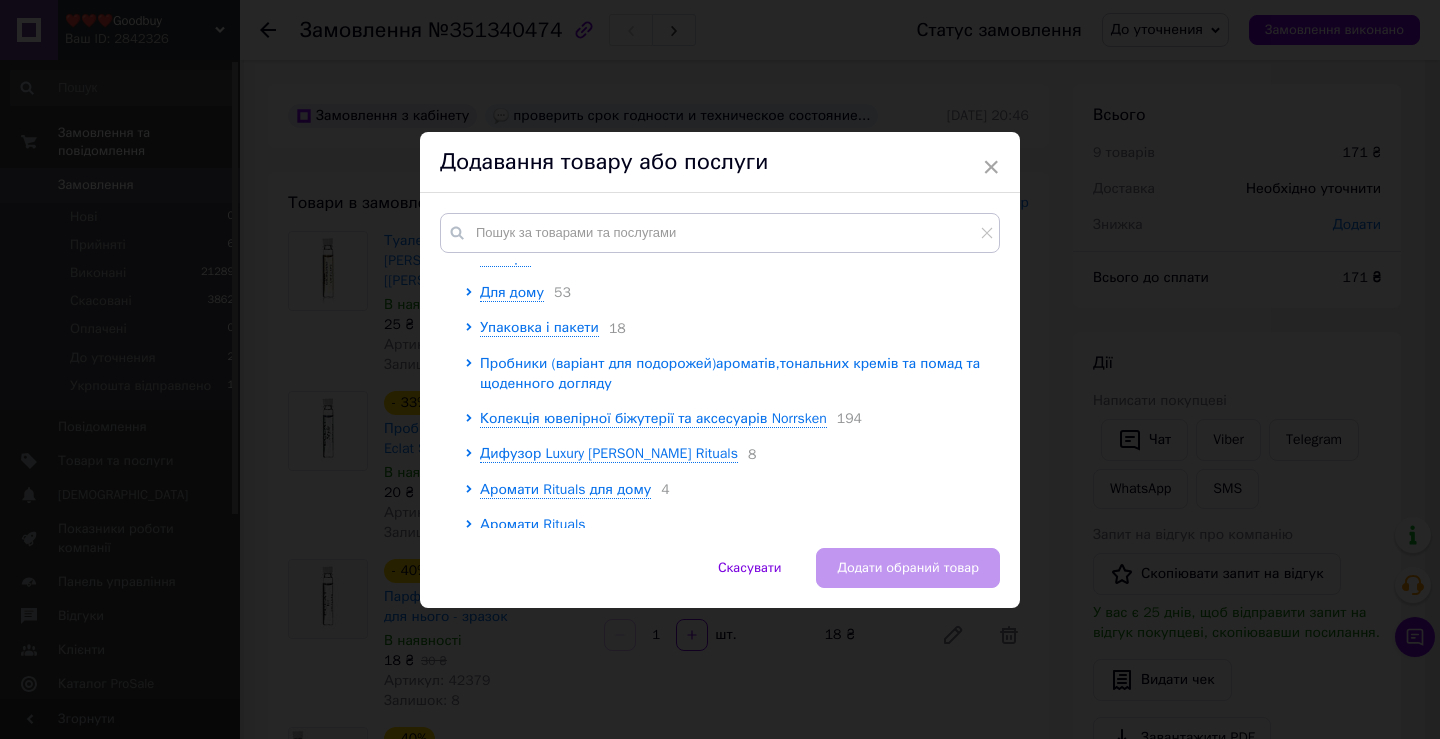 click on "Пробники (варіант для подорожей)ароматів,тональних кремів та помад та щоденного догляду" at bounding box center [730, 373] 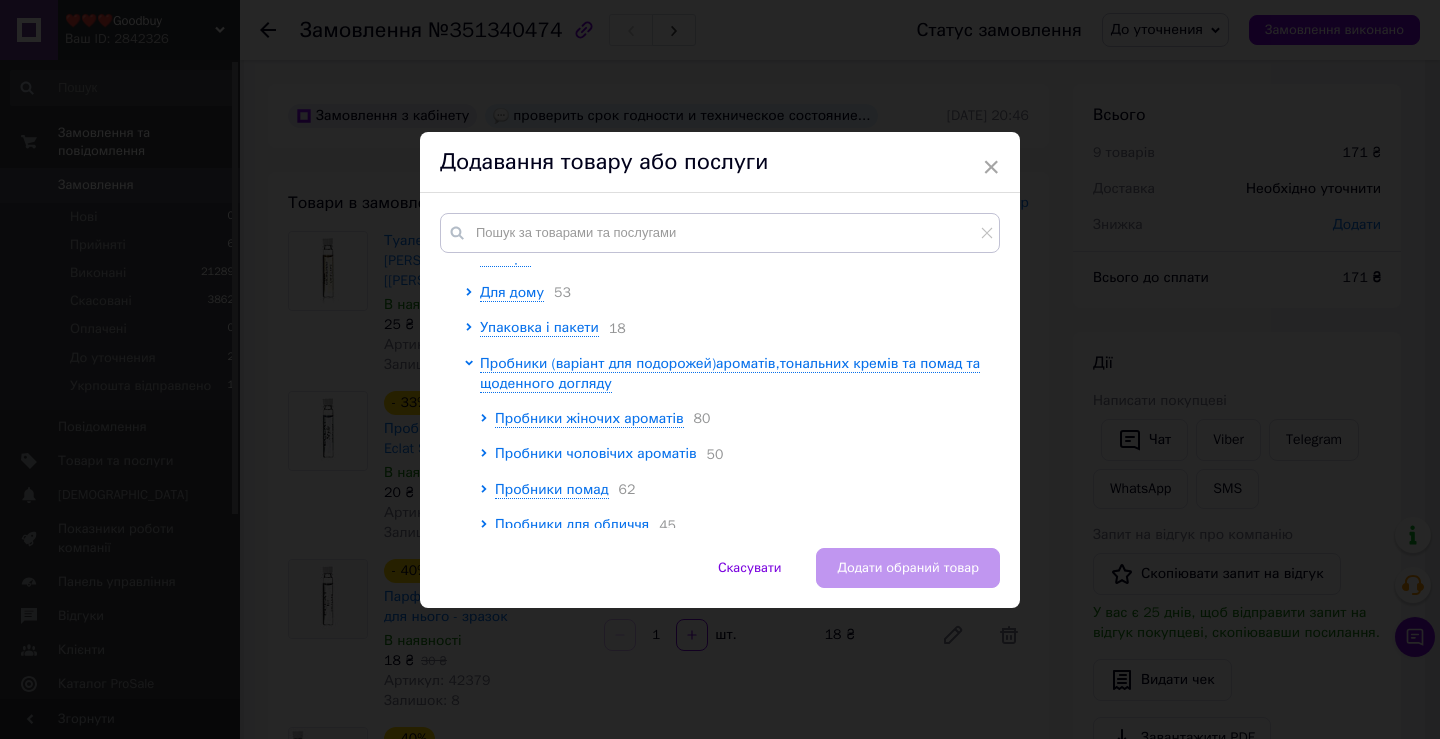 click on "Пробники чоловічих ароматів" at bounding box center (596, 453) 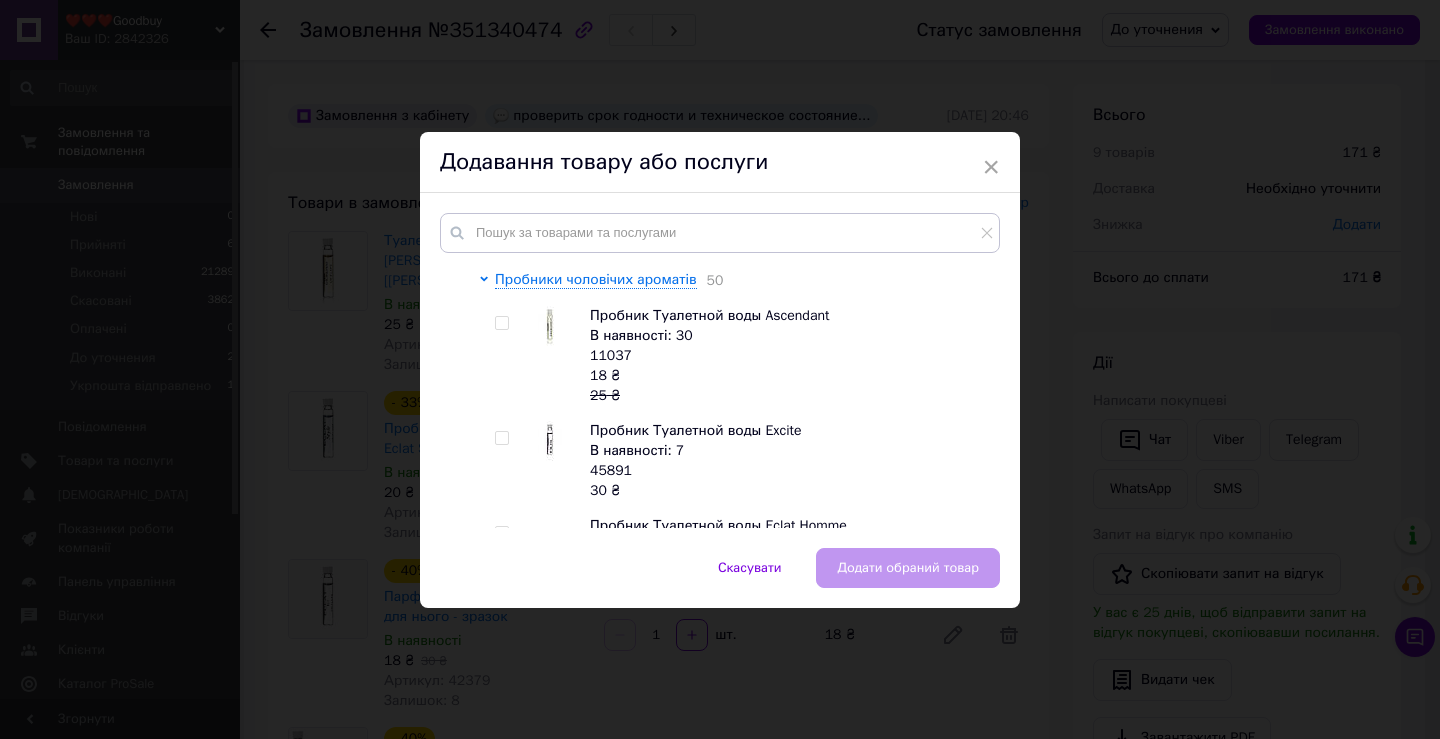 scroll, scrollTop: 4888, scrollLeft: 0, axis: vertical 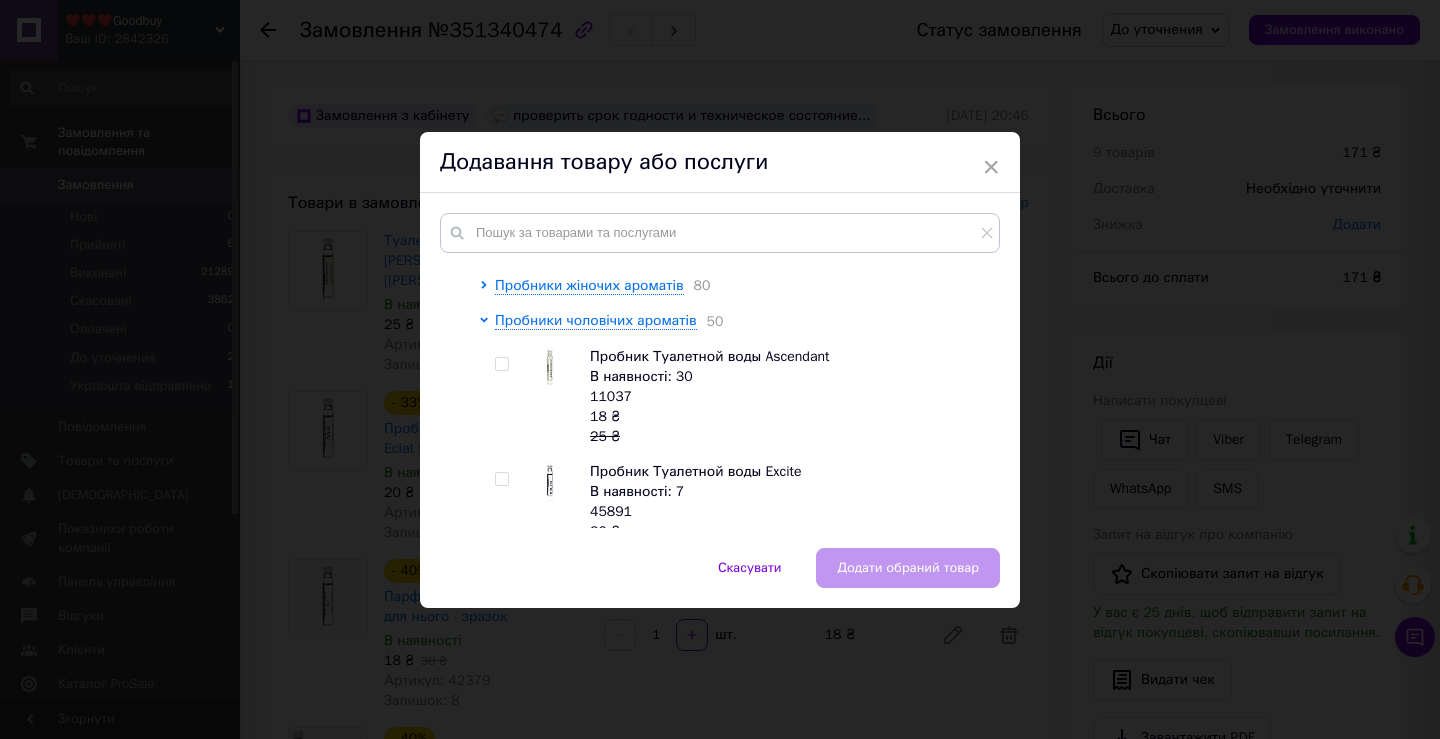 click at bounding box center (501, 479) 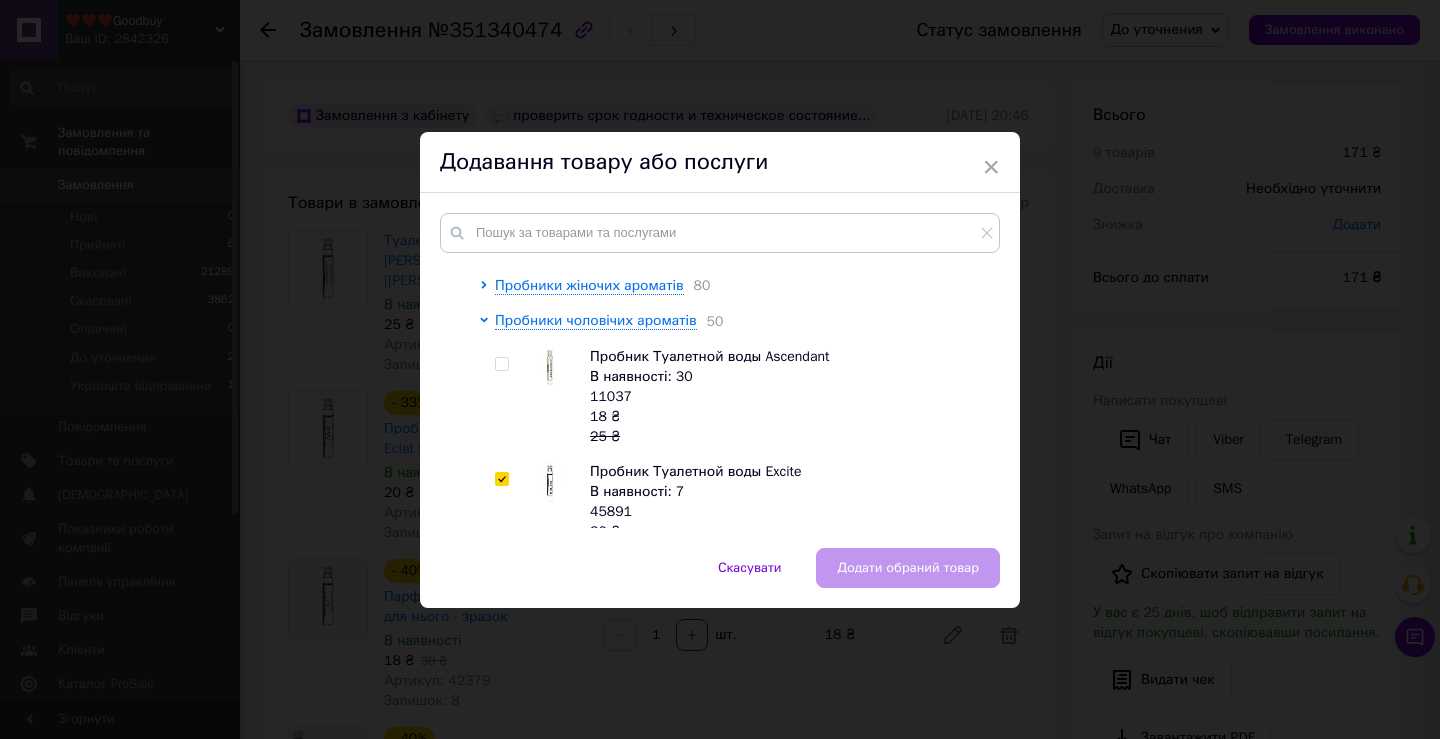 checkbox on "true" 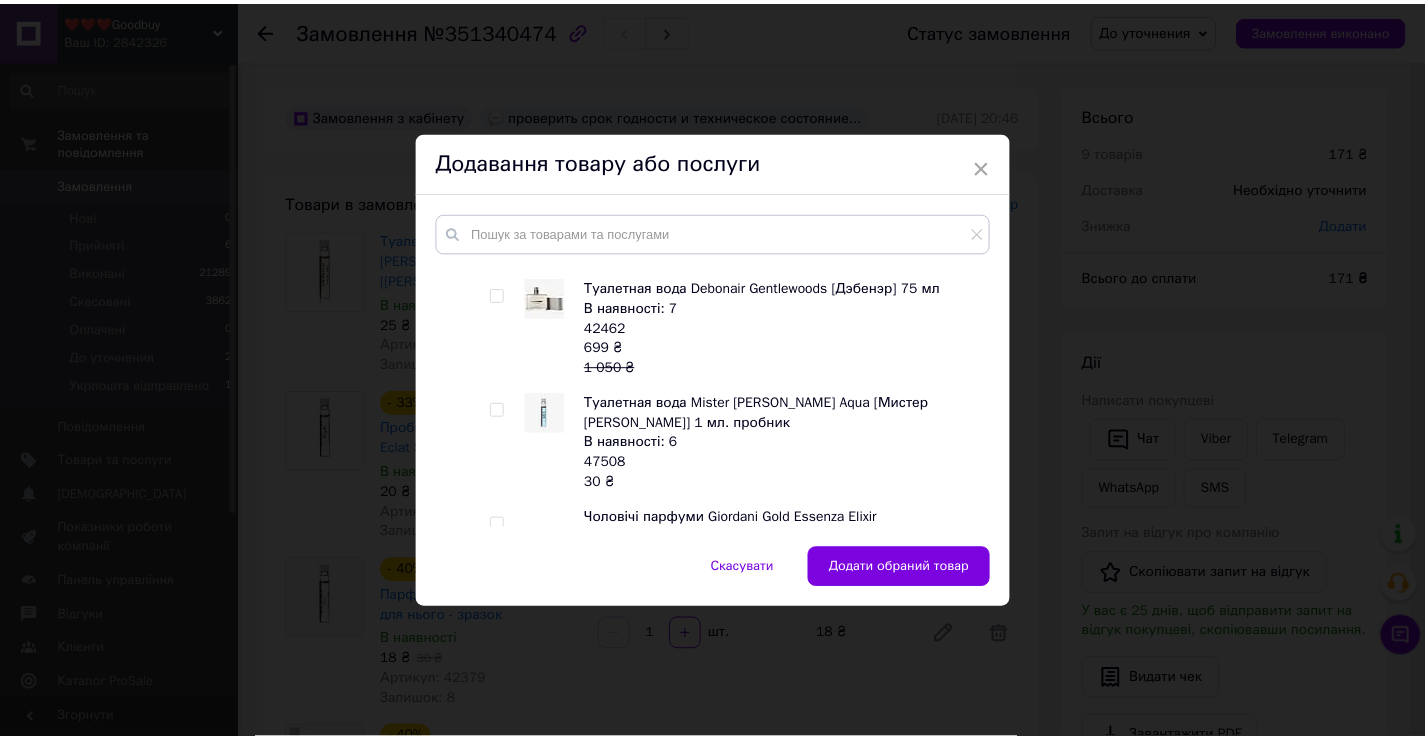 scroll, scrollTop: 9155, scrollLeft: 0, axis: vertical 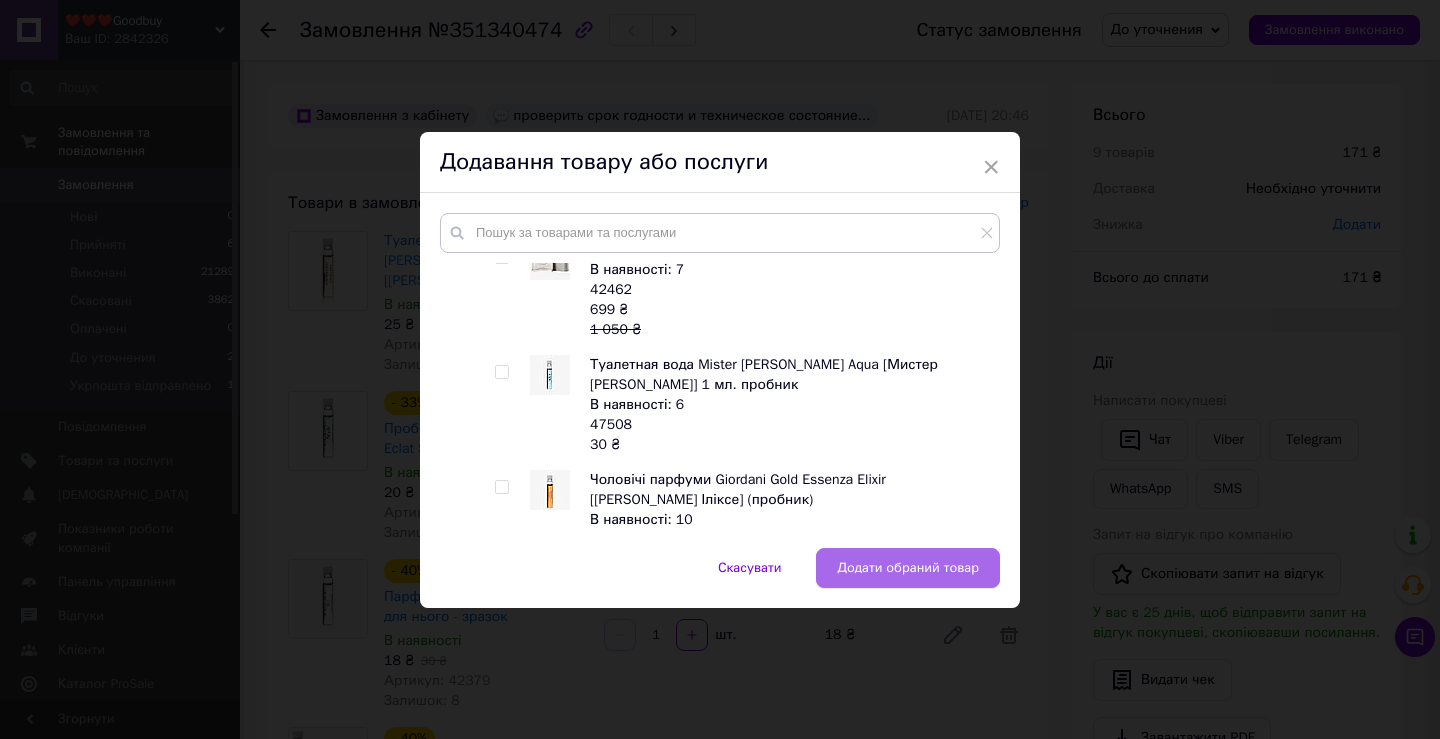 click on "Додати обраний товар" at bounding box center [908, 568] 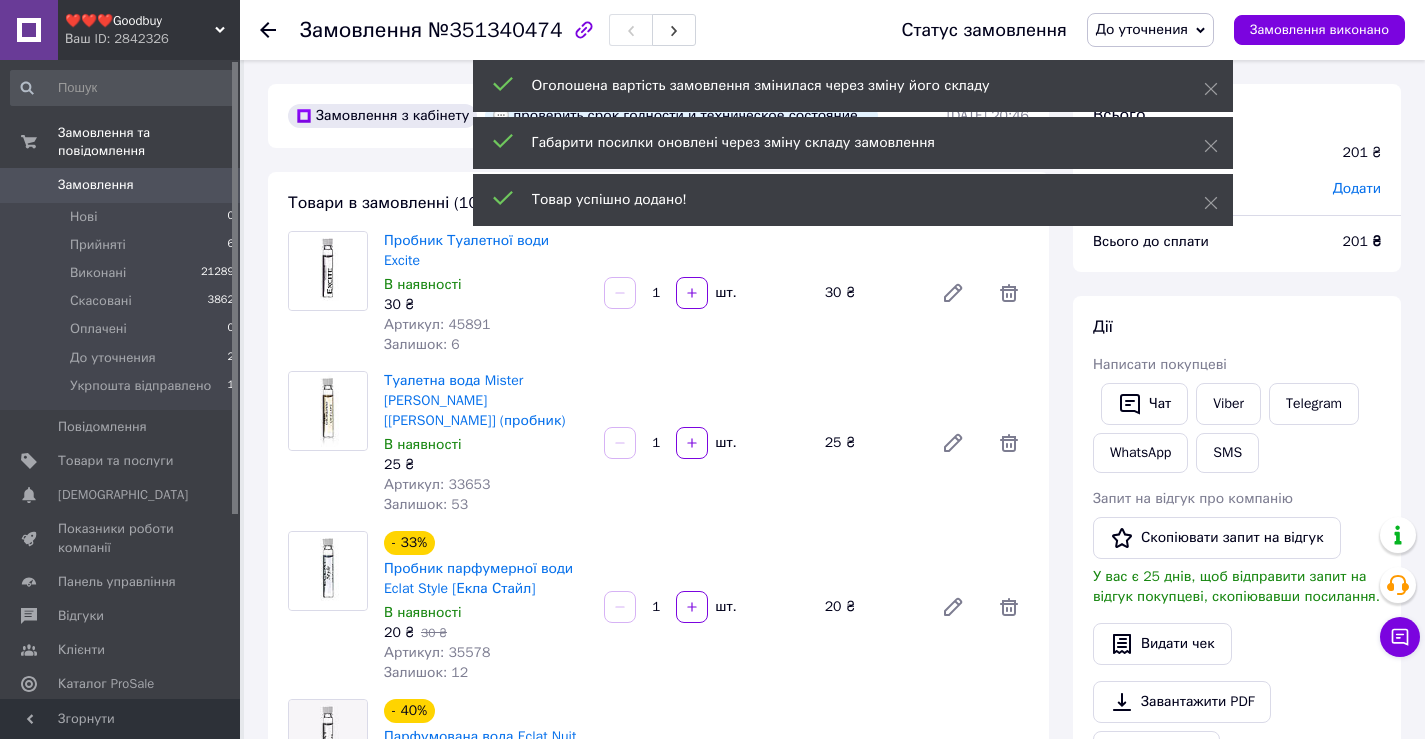 click on "❤️❤️❤️Goodbuy Ваш ID: 2842326 Сайт ❤️❤️❤️Goodbuy Кабінет покупця Перевірити стан системи Сторінка на порталі Довідка Вийти Замовлення та повідомлення Замовлення 0 Нові 0 Прийняті 6 Виконані 21289 Скасовані 3862 Оплачені 0 До уточнения 2 Укрпошта відправлено 1 Повідомлення 0 Товари та послуги Сповіщення 0 0 Показники роботи компанії Панель управління Відгуки Клієнти Каталог ProSale Аналітика Інструменти веб-майстра та SEO Управління сайтом Гаманець компанії [PERSON_NAME] Тарифи та рахунки Prom топ Згорнути №351340474 1 1" at bounding box center [712, 1812] 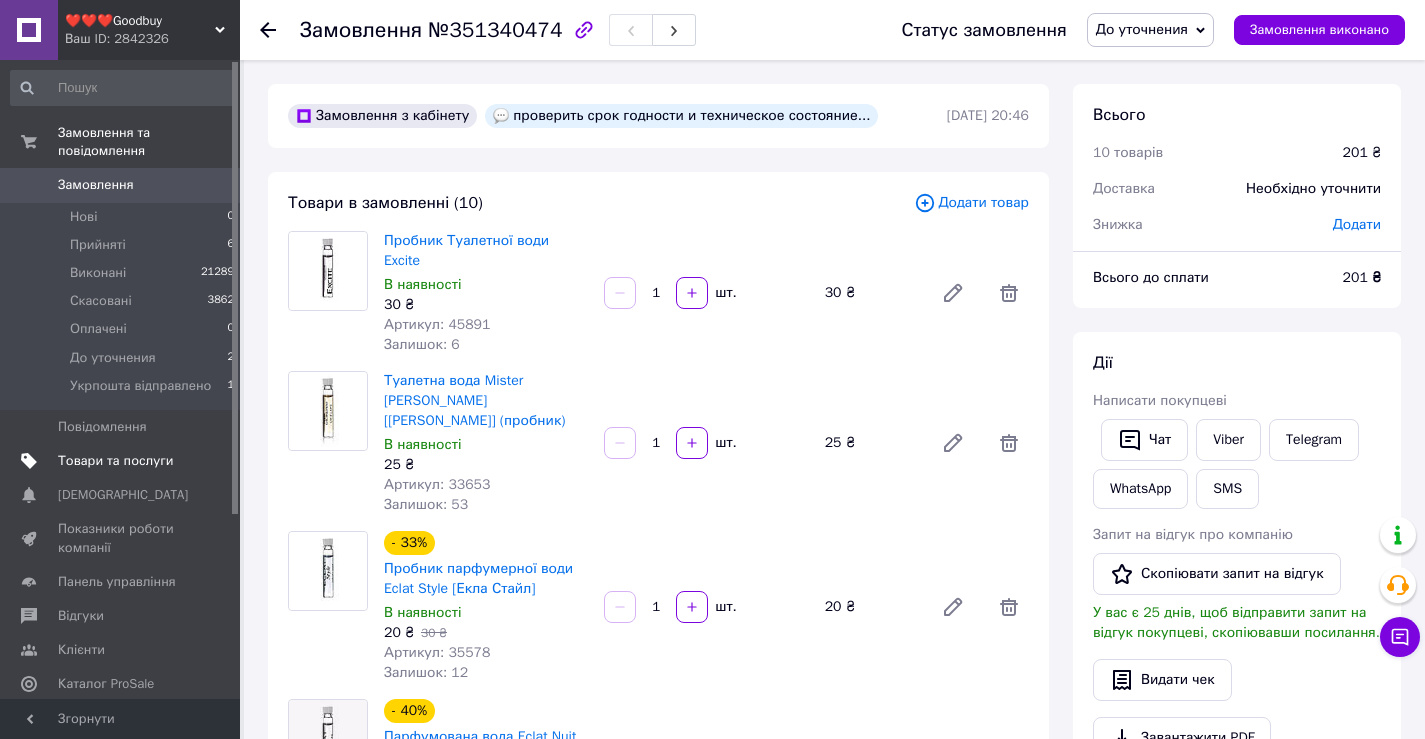 click on "Товари та послуги" at bounding box center [115, 461] 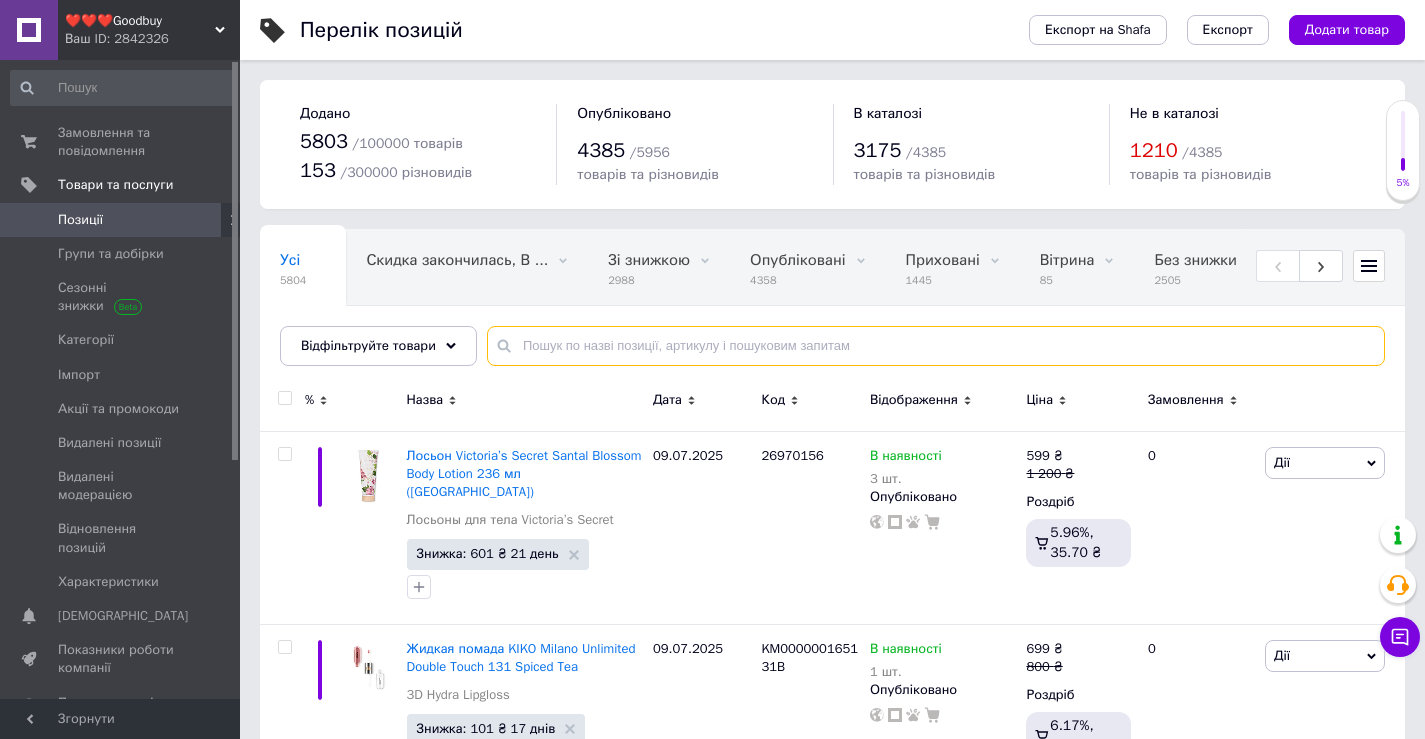click at bounding box center (936, 346) 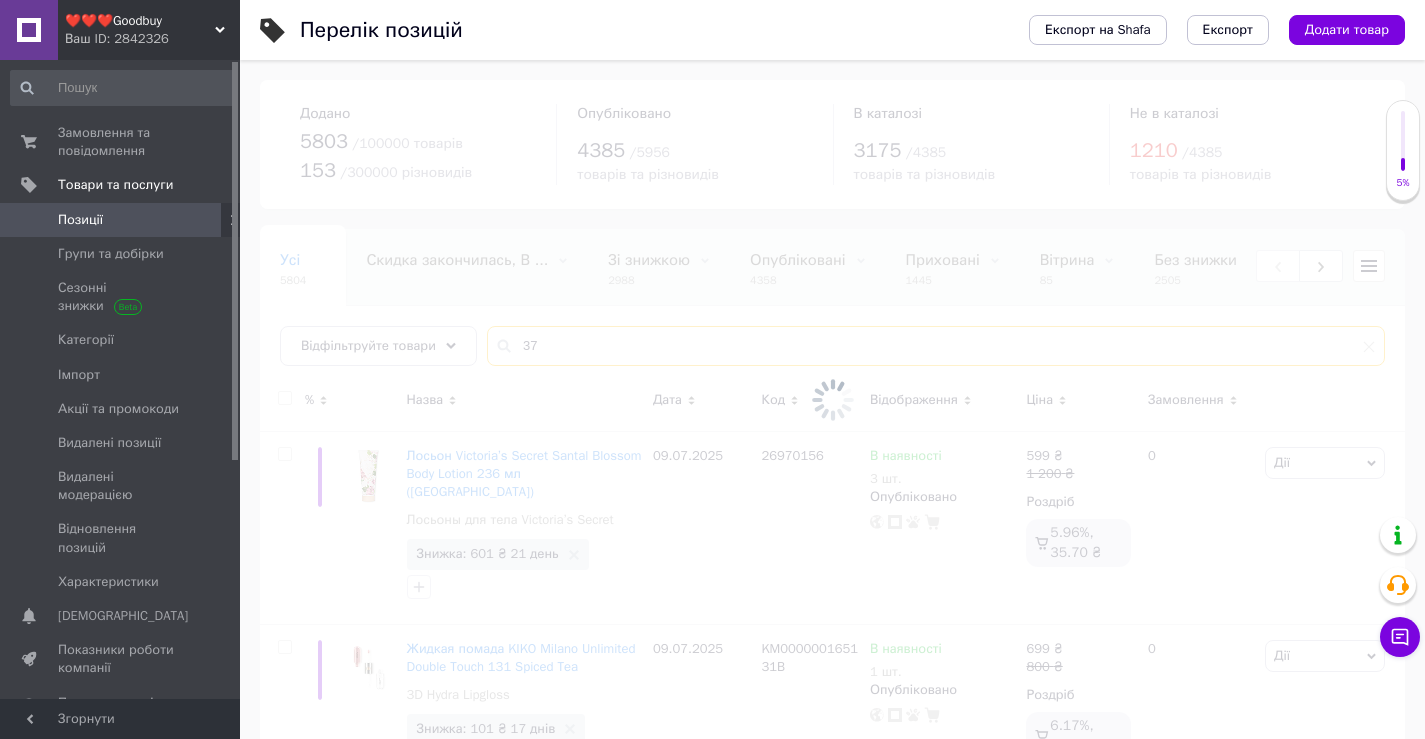 type on "3" 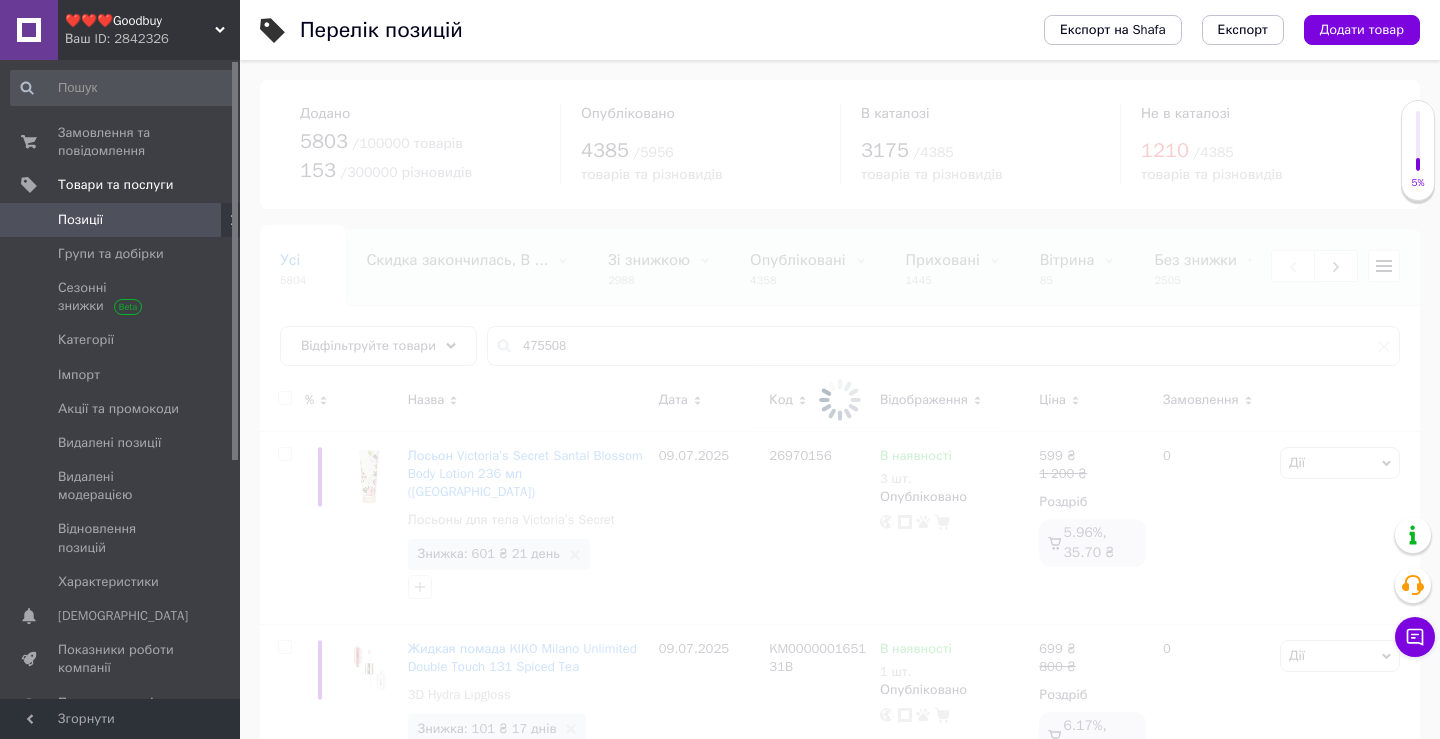 click at bounding box center (840, 399) 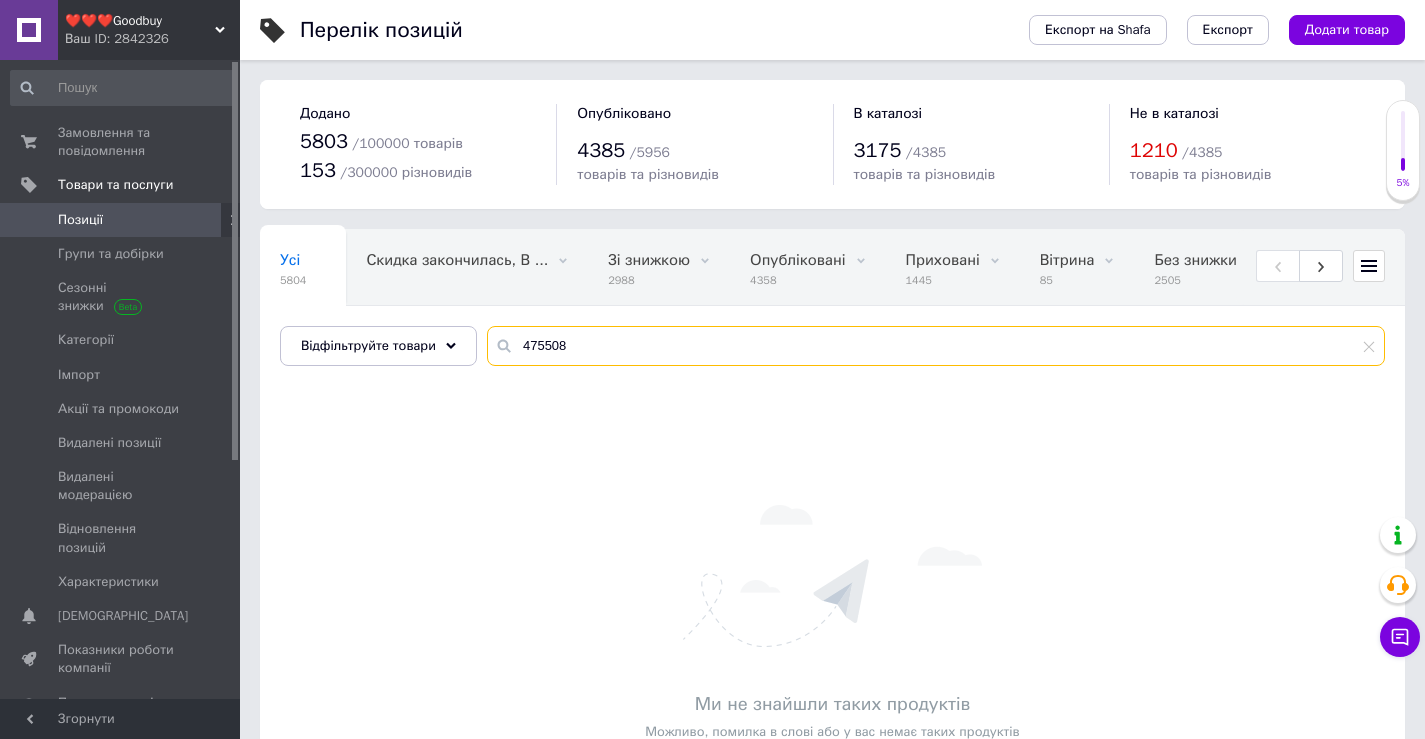 click on "475508" at bounding box center [936, 346] 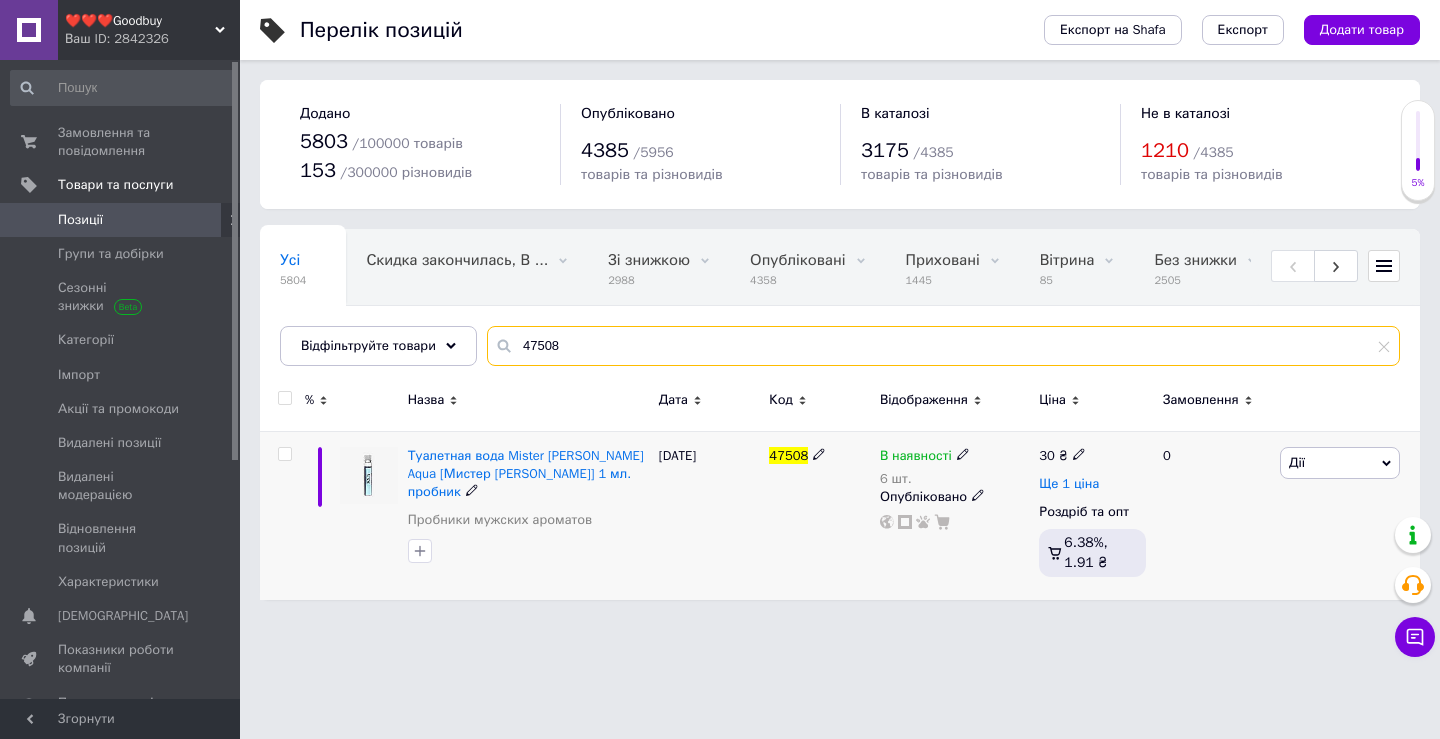 type on "47508" 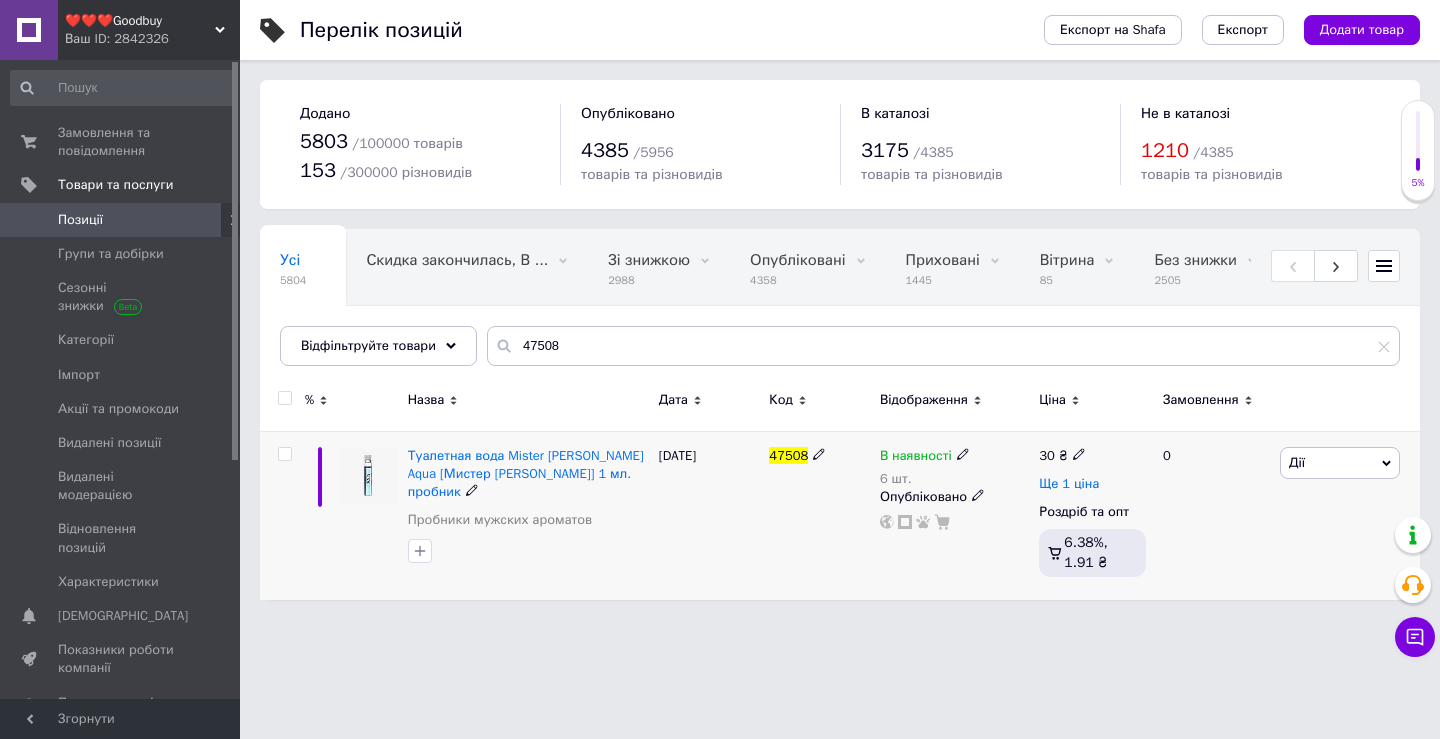 click on "Ще 1 ціна" at bounding box center [1069, 484] 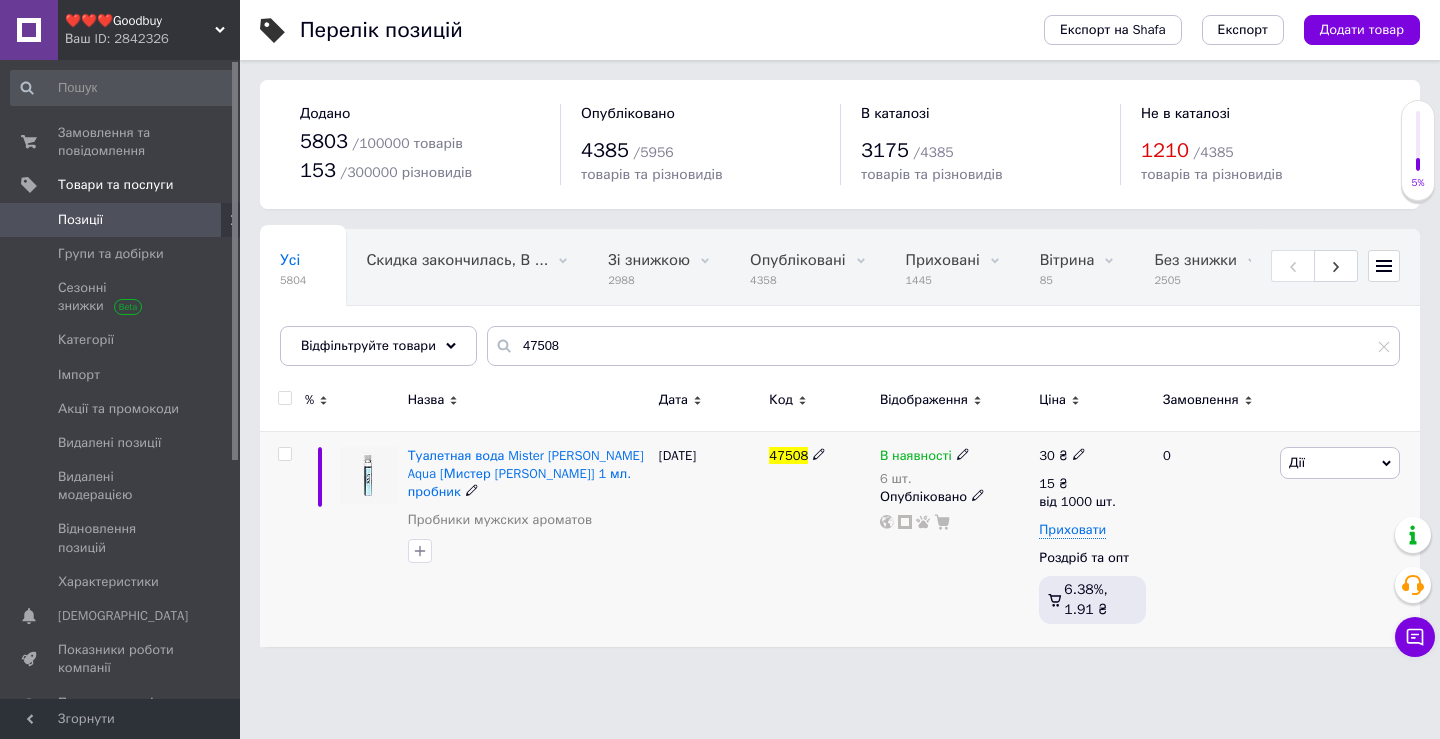 click on "Дії" at bounding box center (1340, 463) 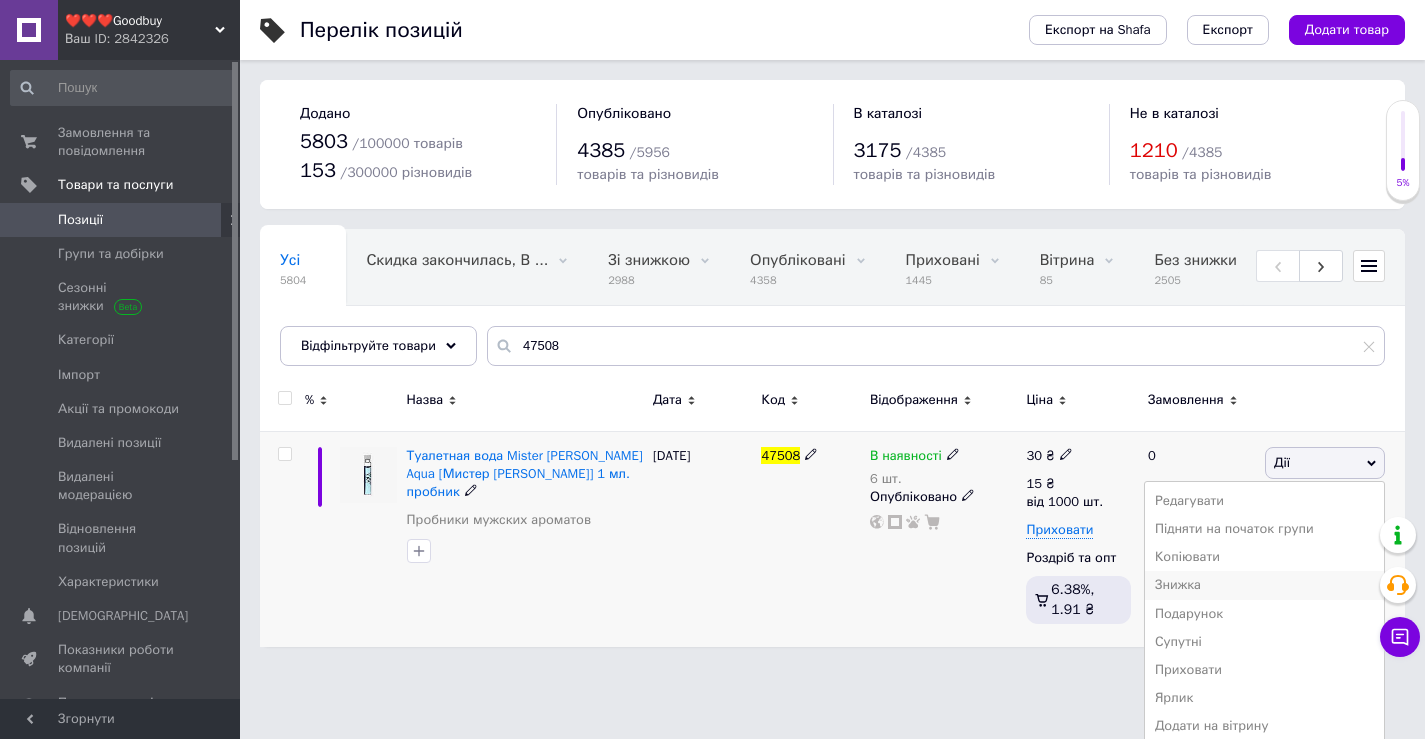 click on "Знижка" at bounding box center (1264, 585) 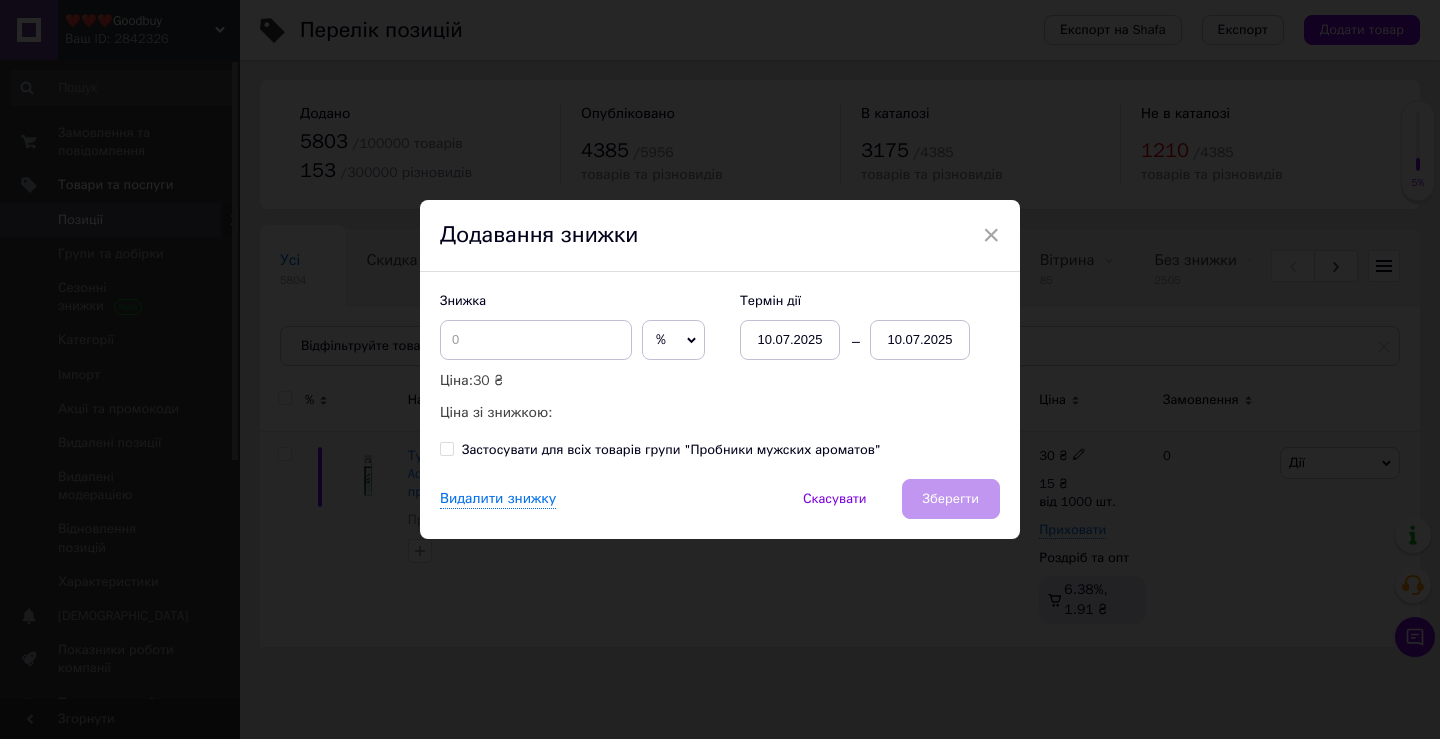 click on "%" at bounding box center (673, 340) 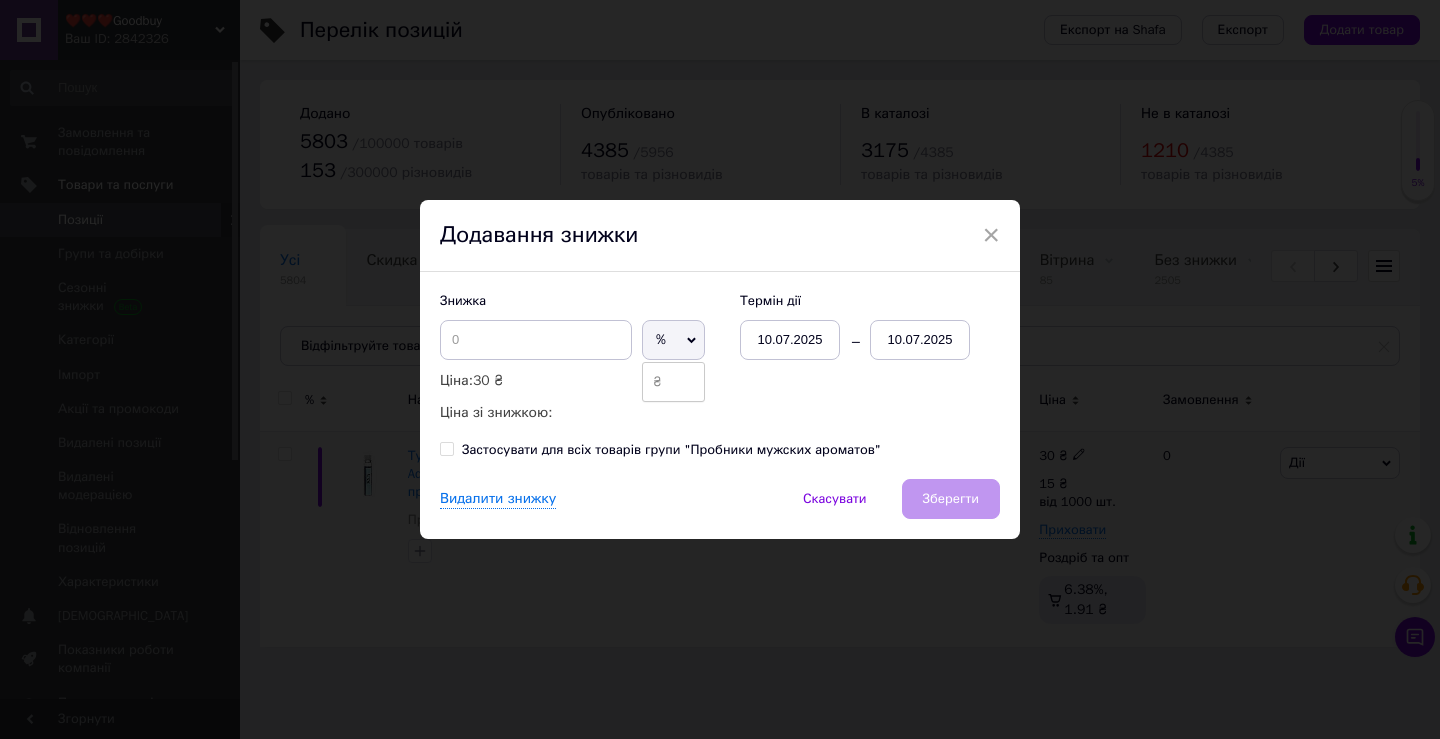 click on "₴" at bounding box center (673, 382) 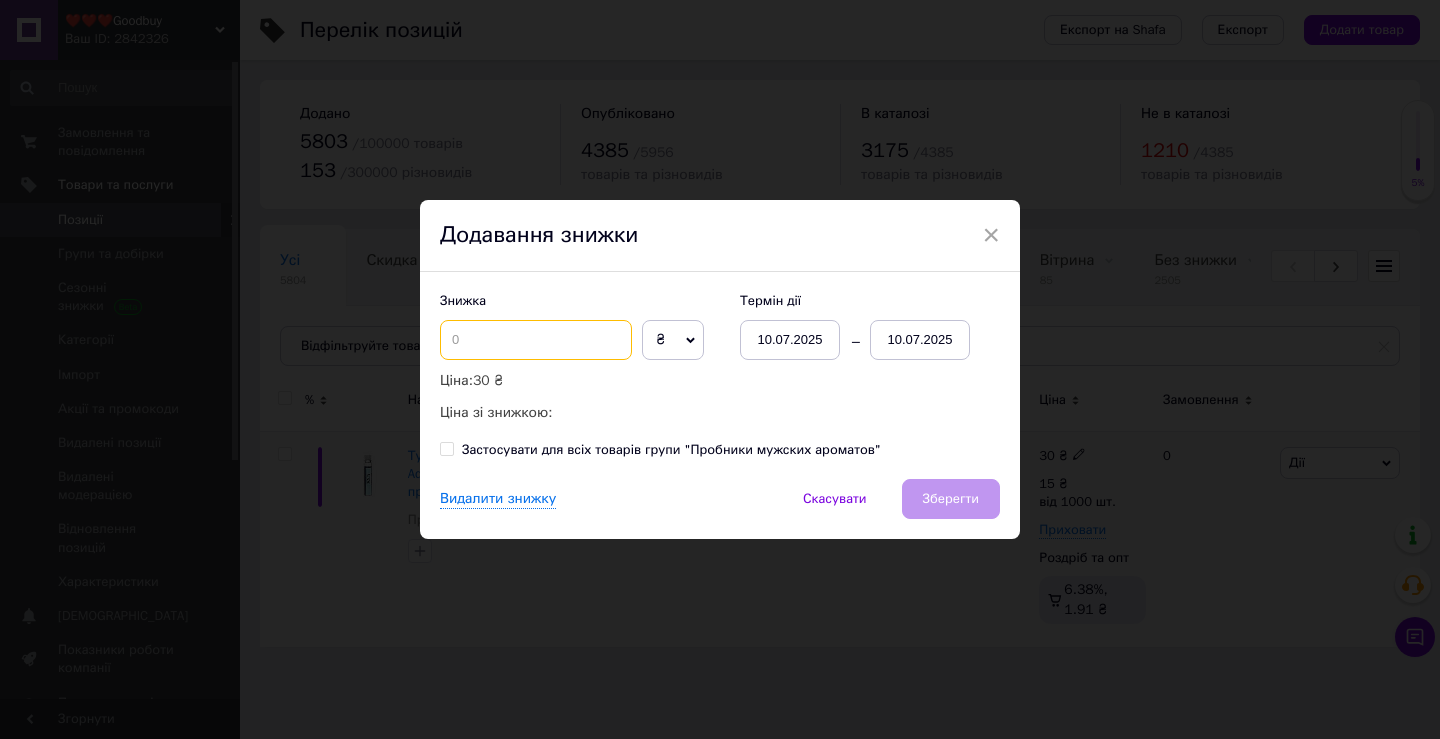 click at bounding box center [536, 340] 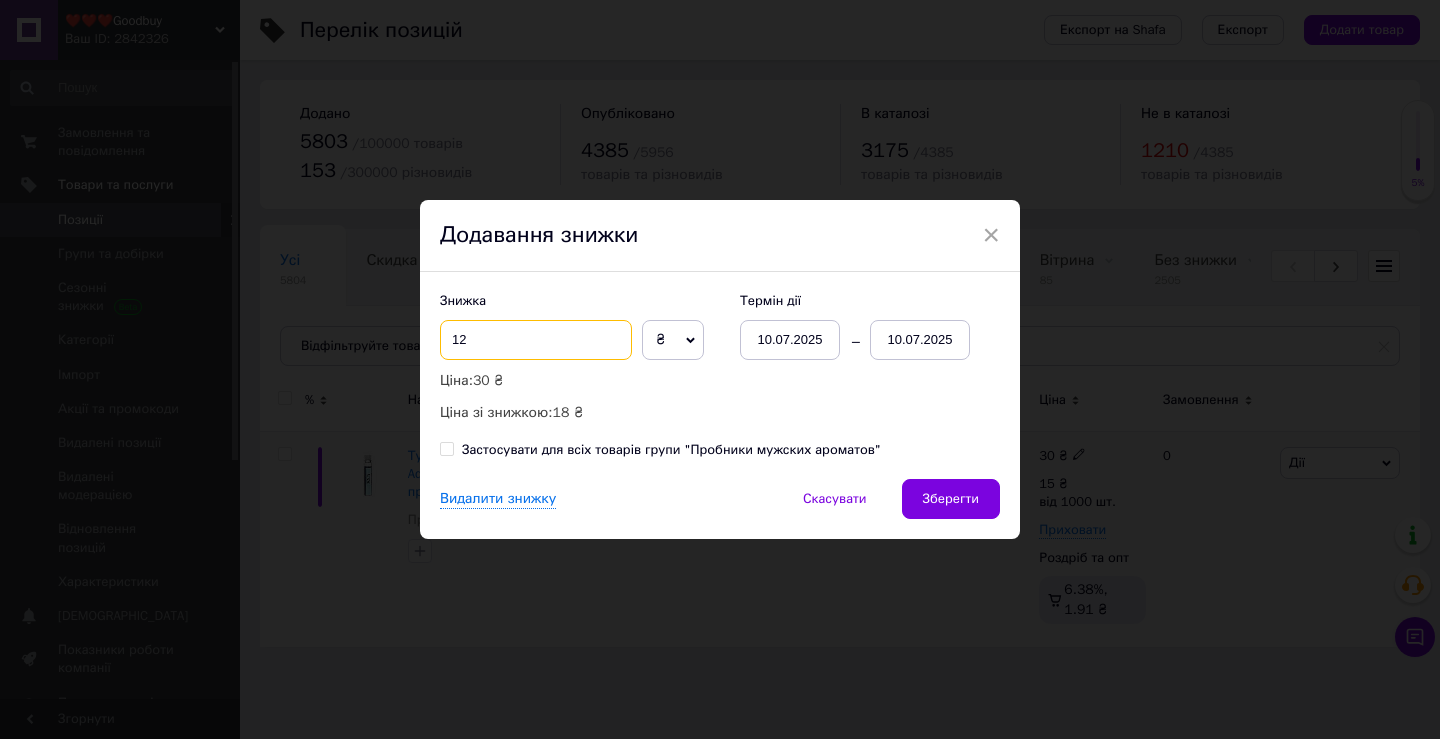 type on "12" 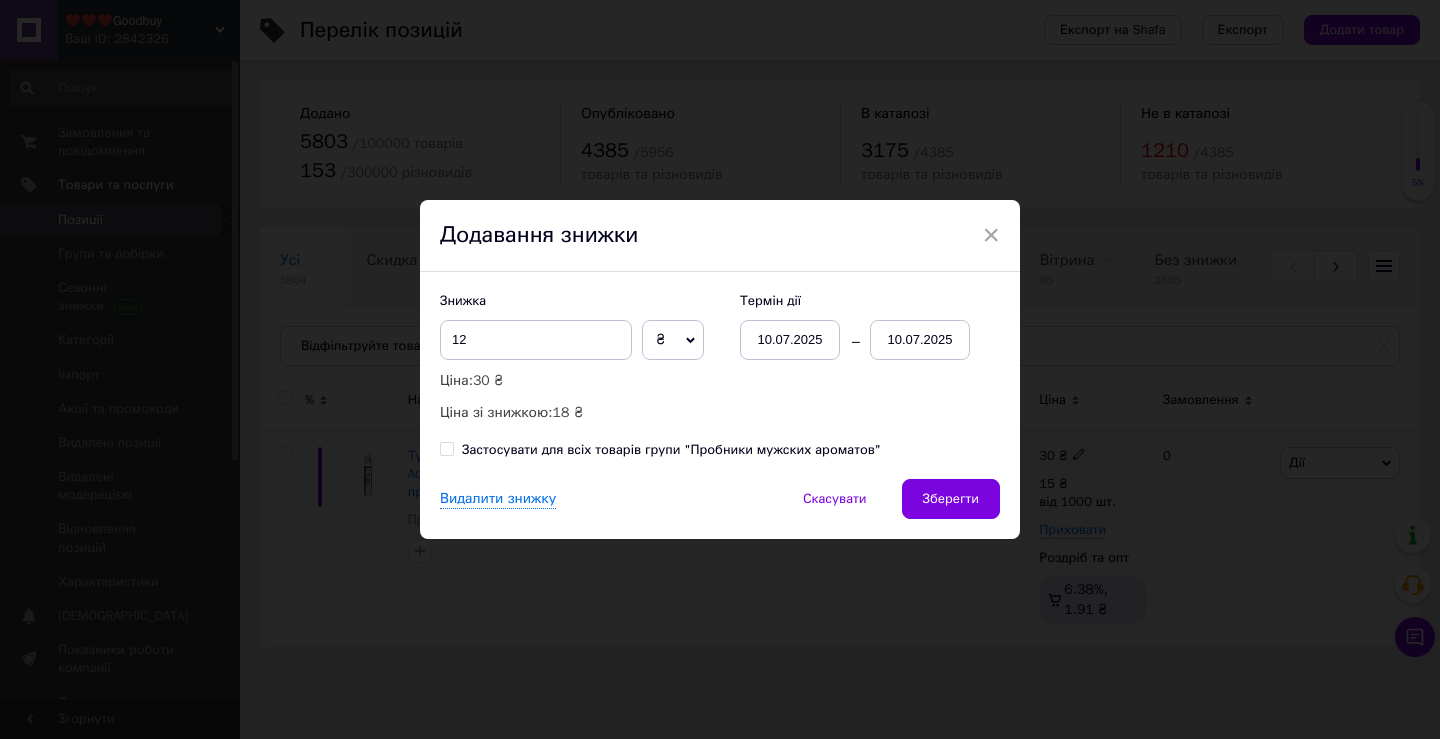 click on "10.07.2025" at bounding box center (920, 340) 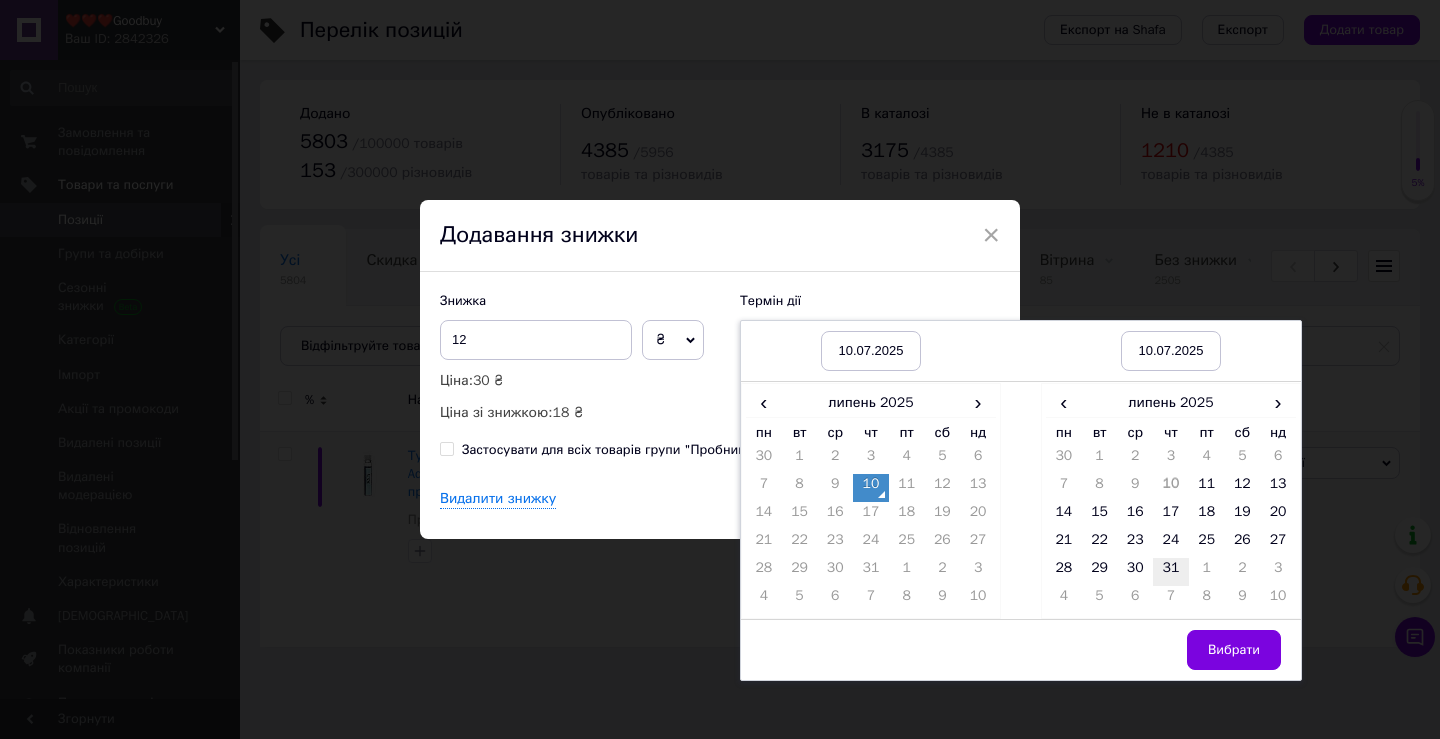 click on "31" at bounding box center [1171, 572] 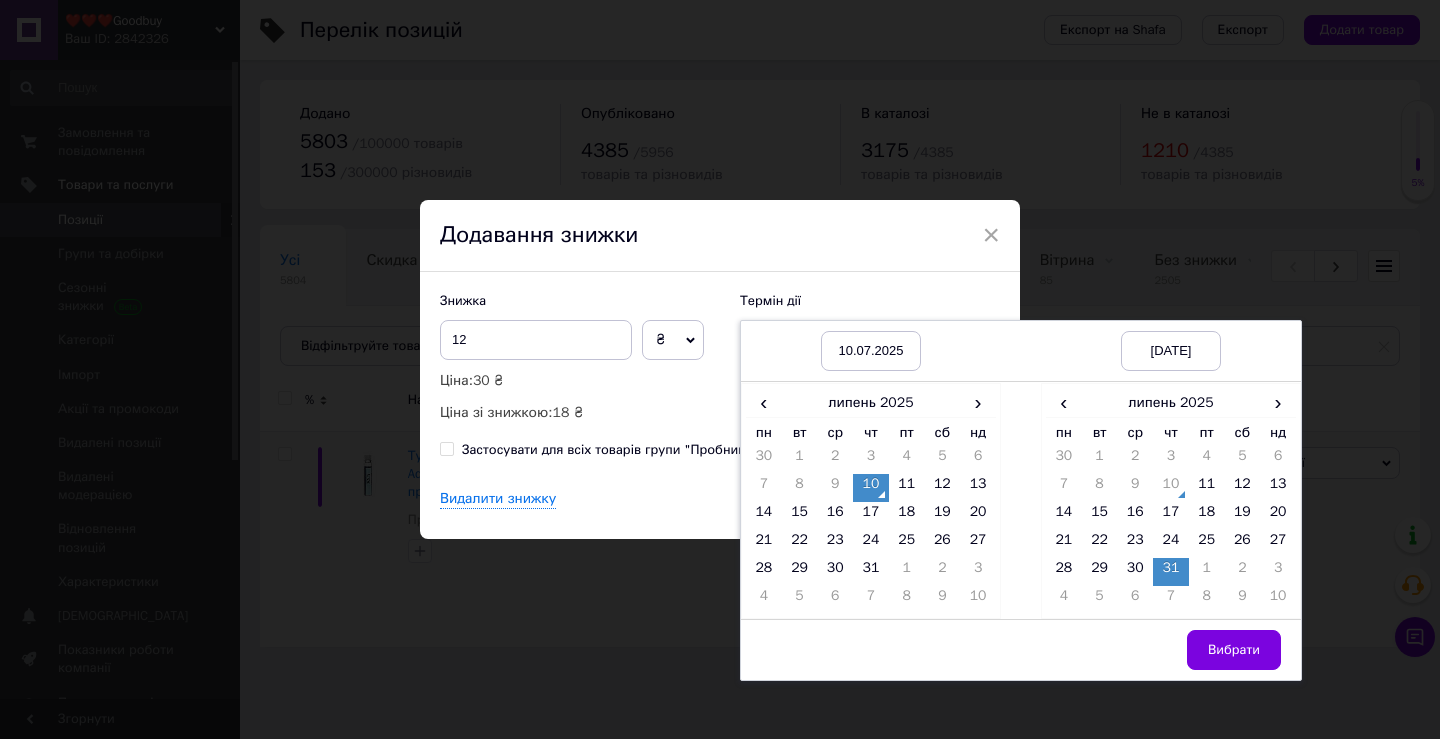 click on "Вибрати" at bounding box center (1234, 650) 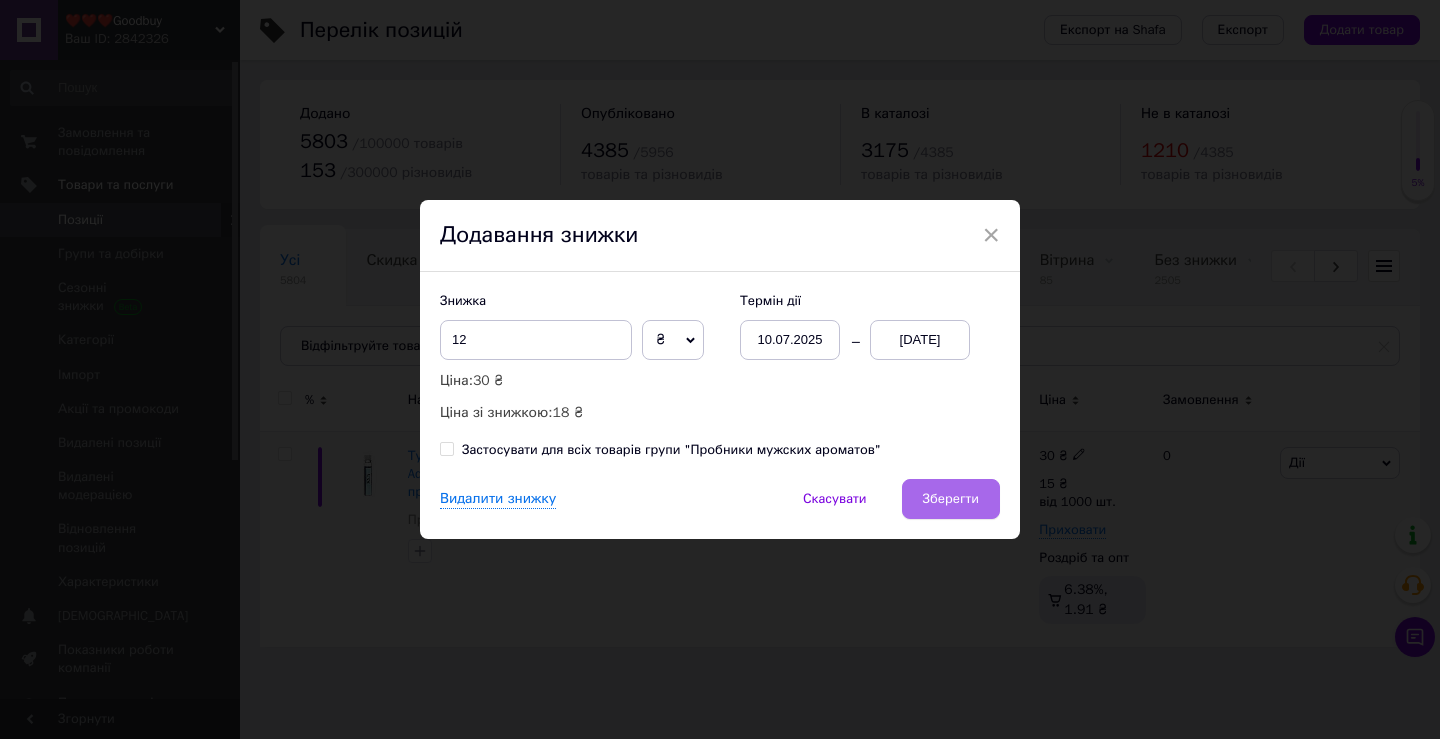 click on "Зберегти" at bounding box center [951, 499] 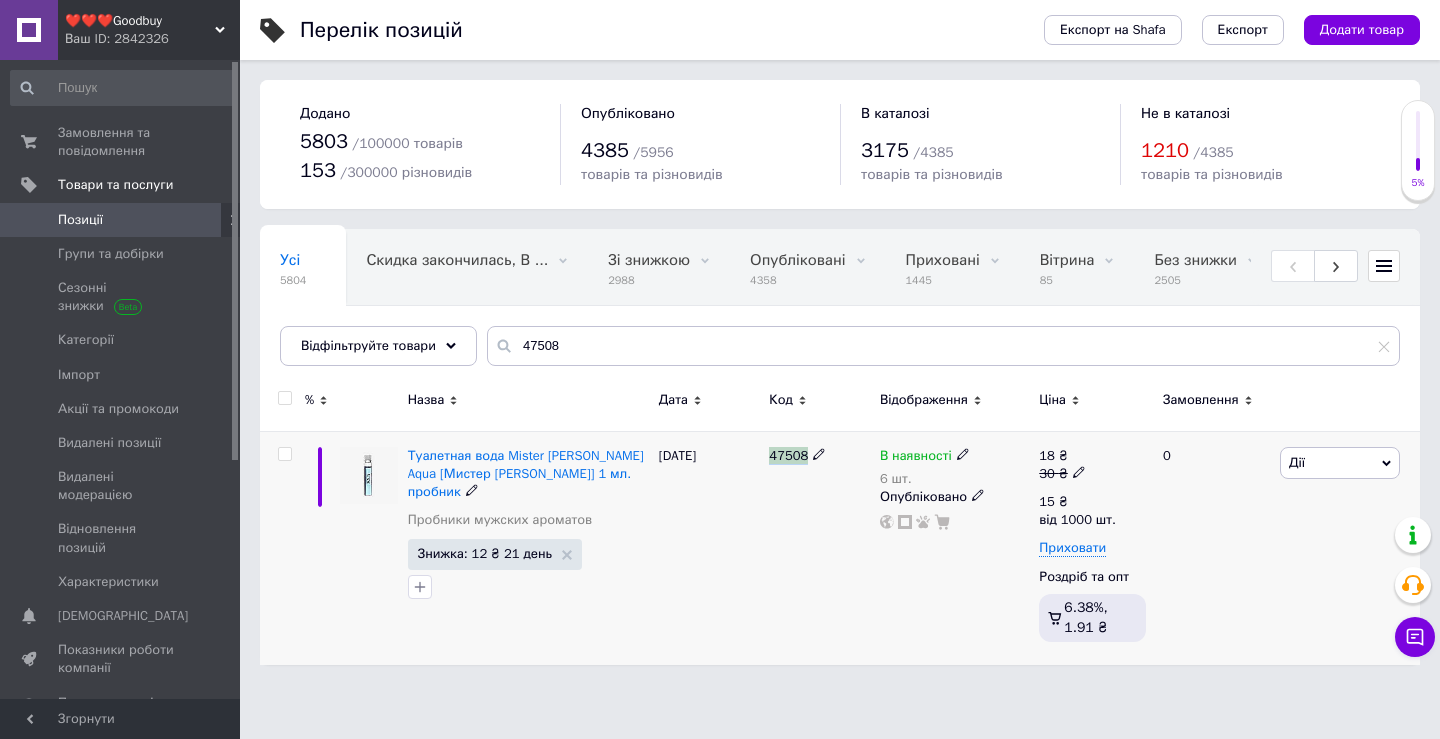 drag, startPoint x: 772, startPoint y: 461, endPoint x: 802, endPoint y: 469, distance: 31.04835 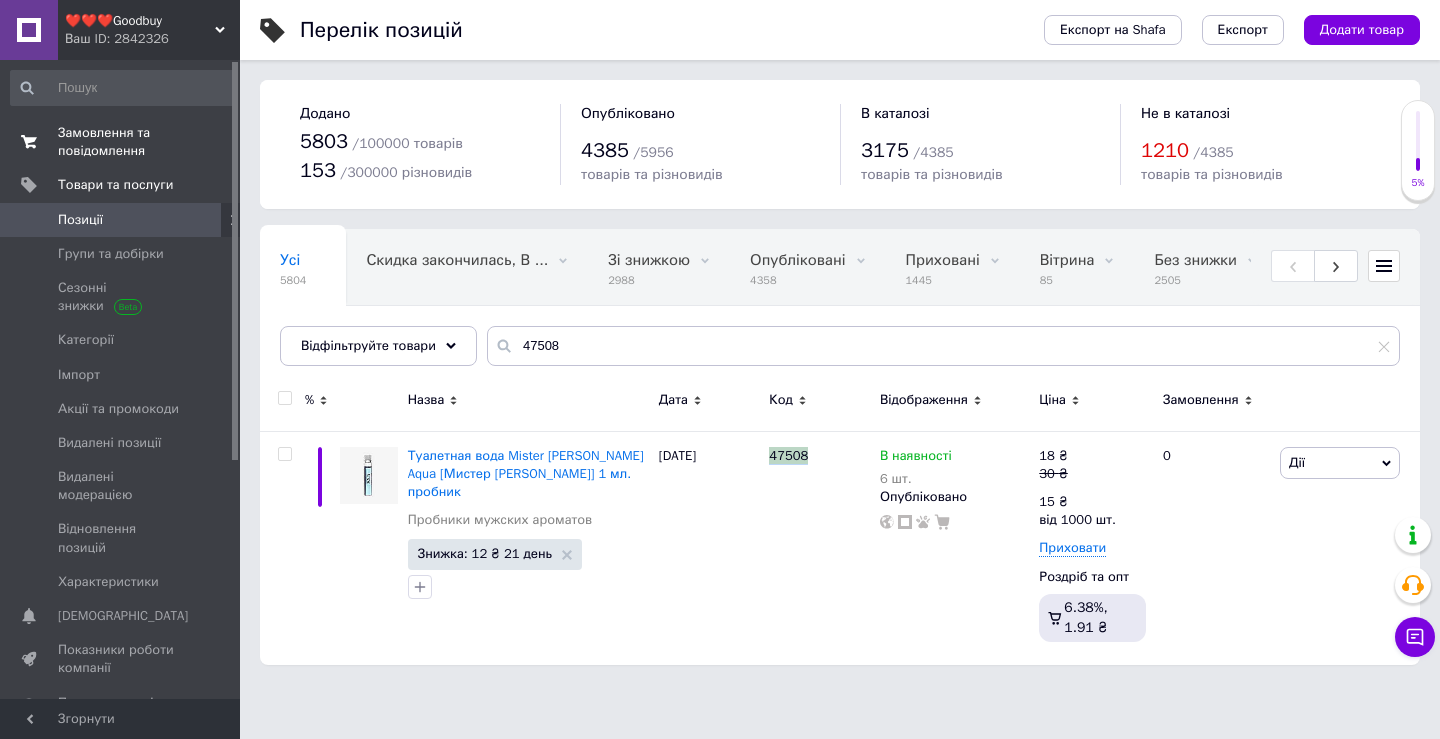 click on "Замовлення та повідомлення" at bounding box center (121, 142) 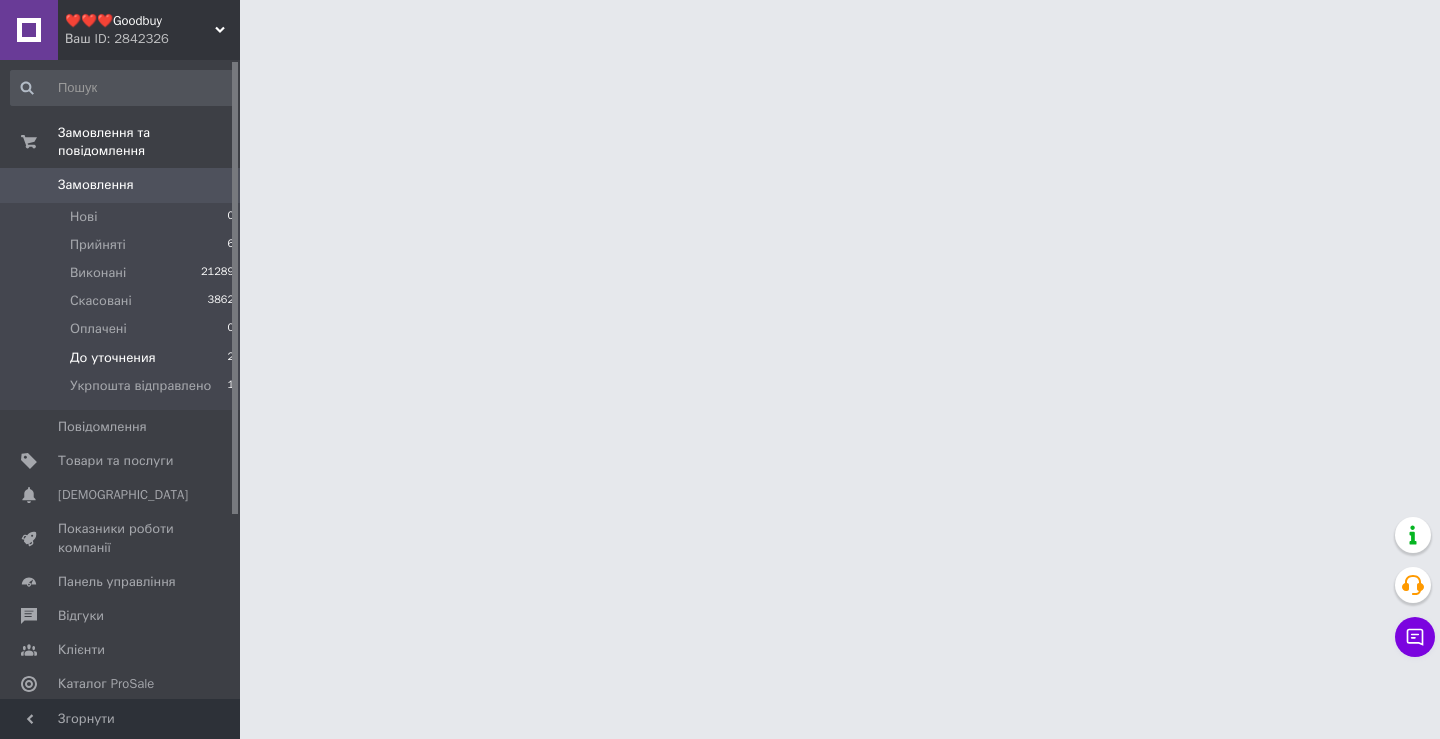 click on "До уточнения 2" at bounding box center (123, 358) 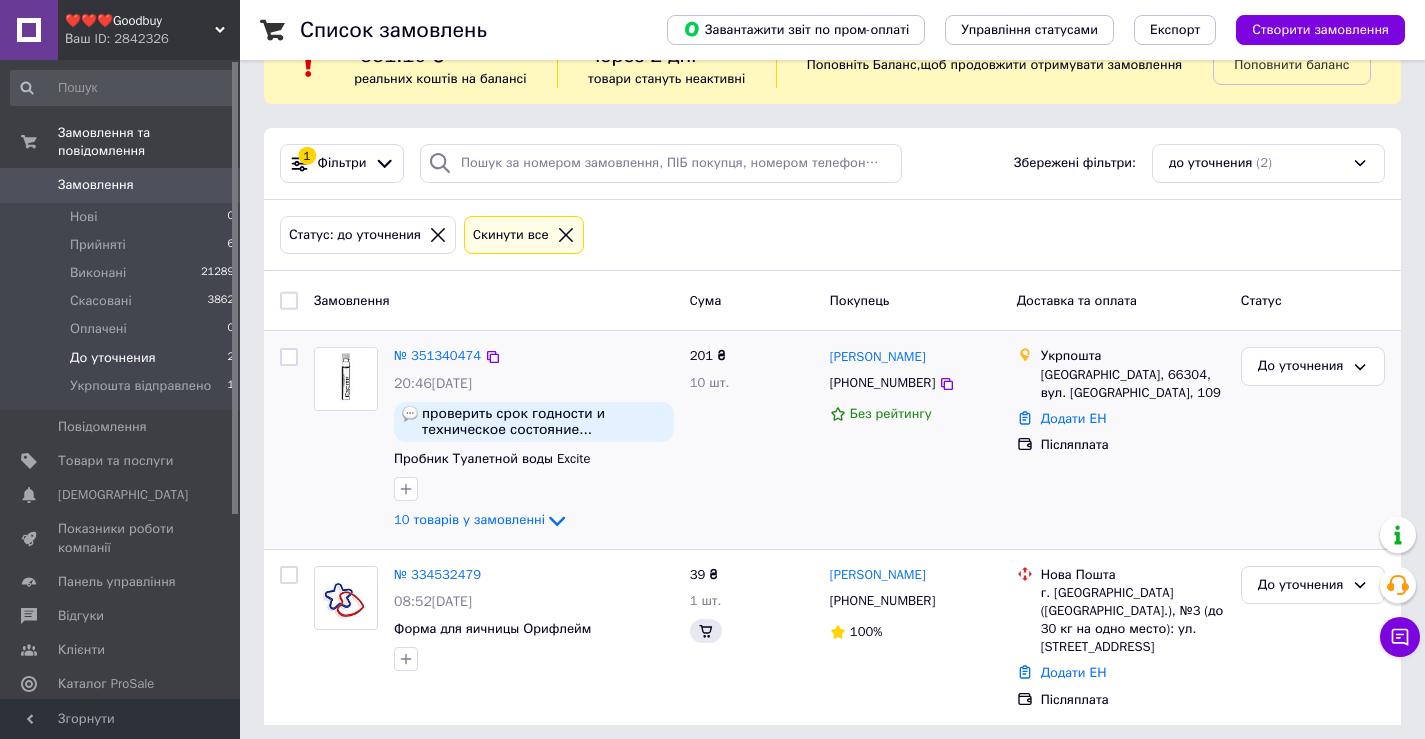 scroll, scrollTop: 86, scrollLeft: 0, axis: vertical 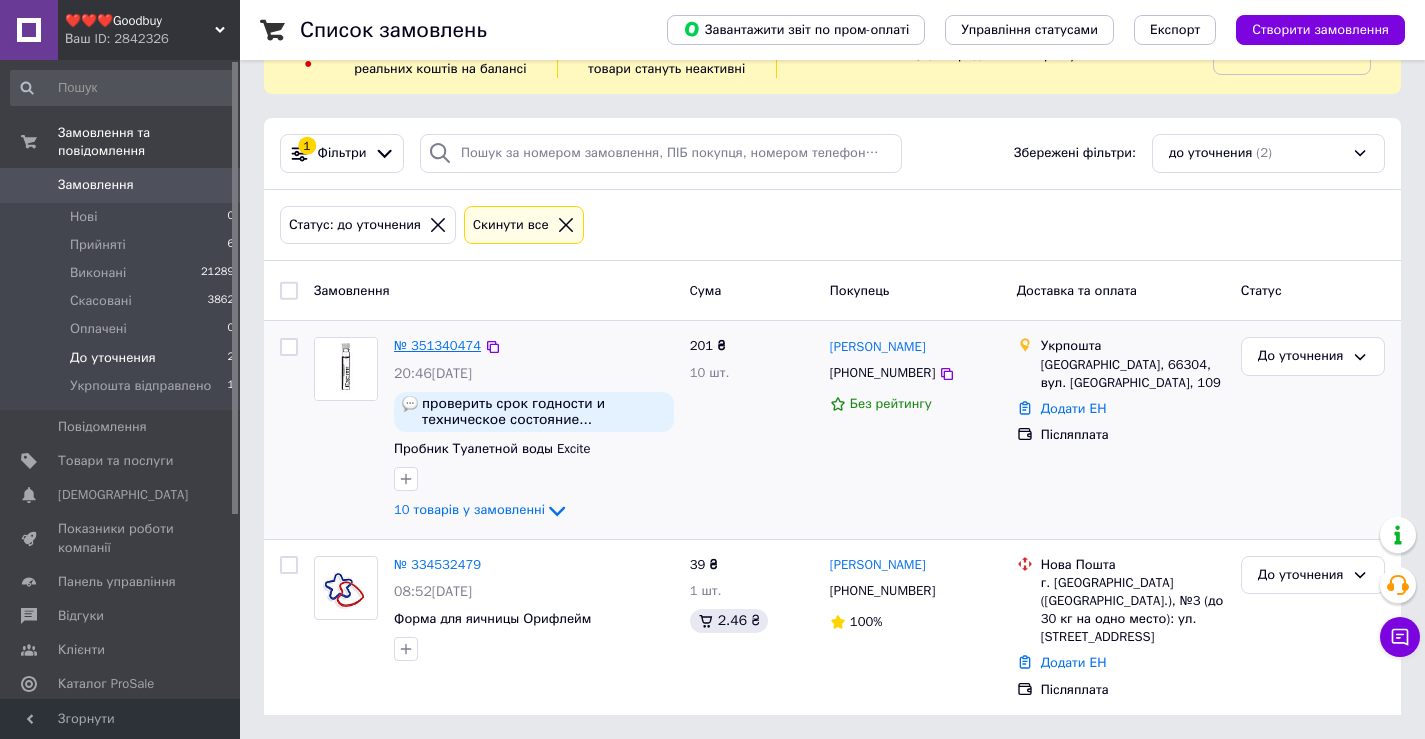 click on "№ 351340474" at bounding box center (437, 345) 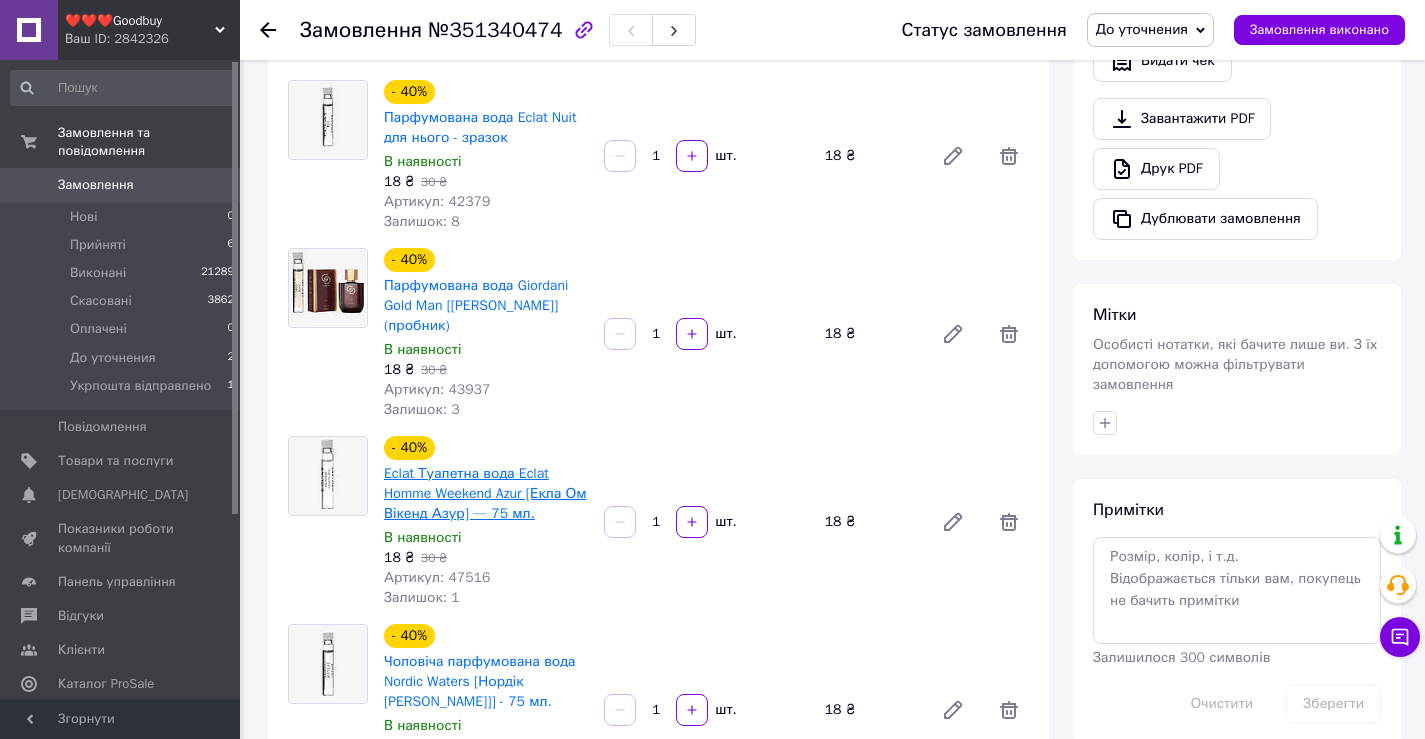 scroll, scrollTop: 784, scrollLeft: 0, axis: vertical 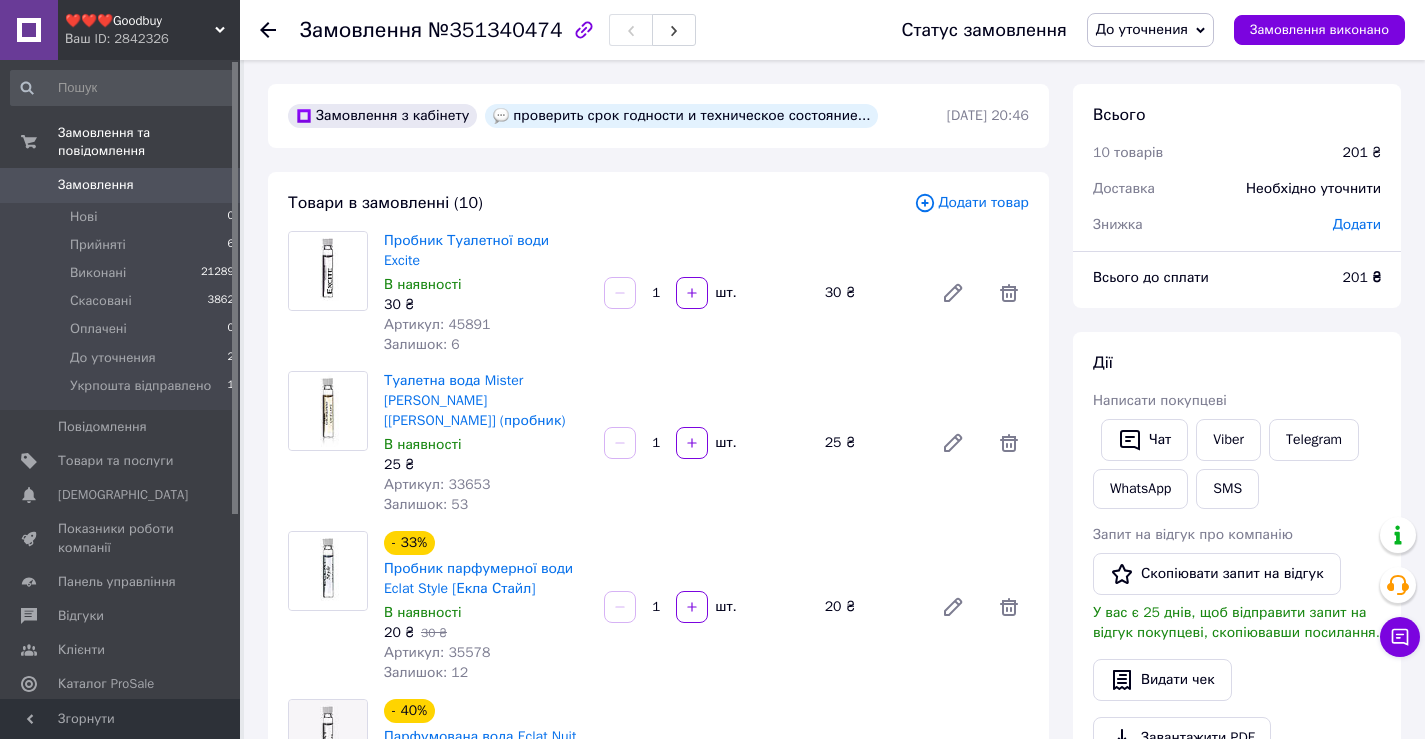click on "Додати товар" at bounding box center [971, 203] 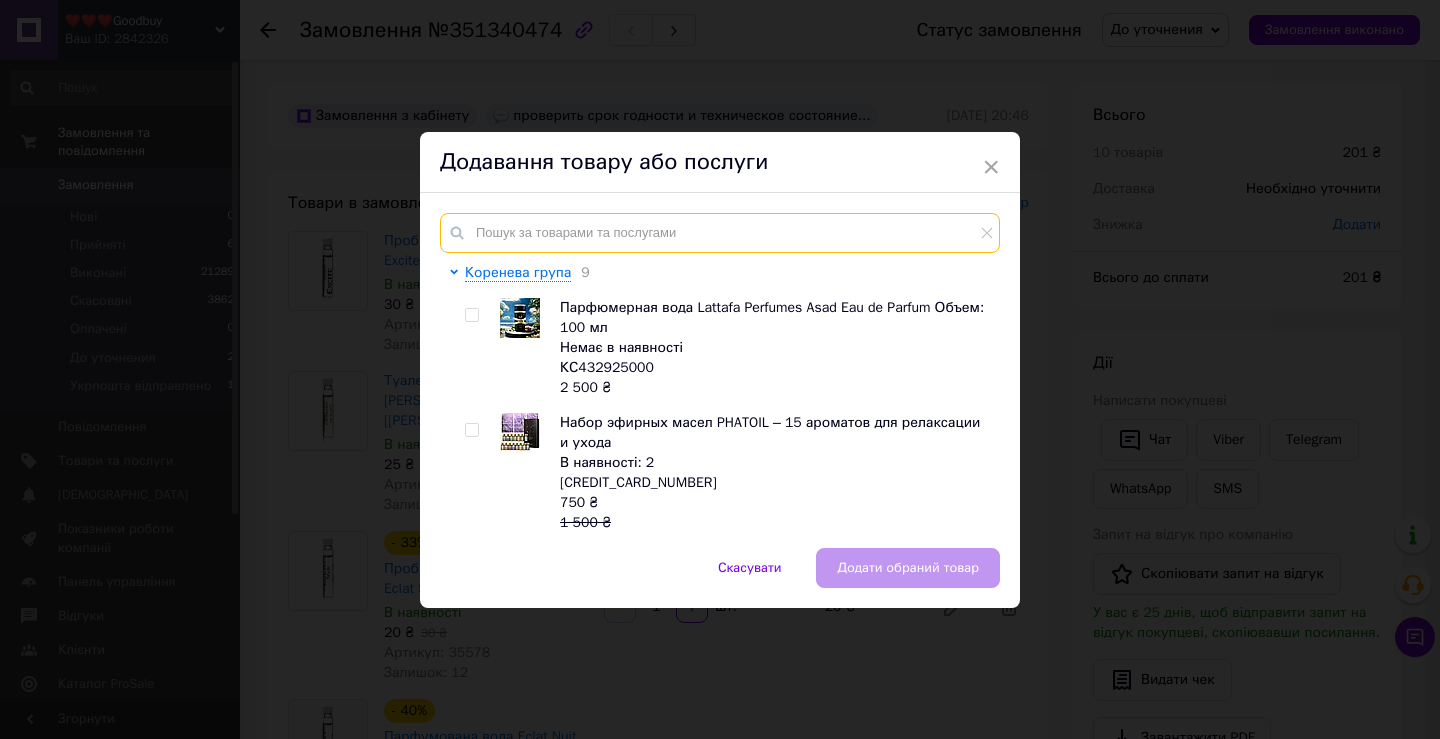 paste on "47508" 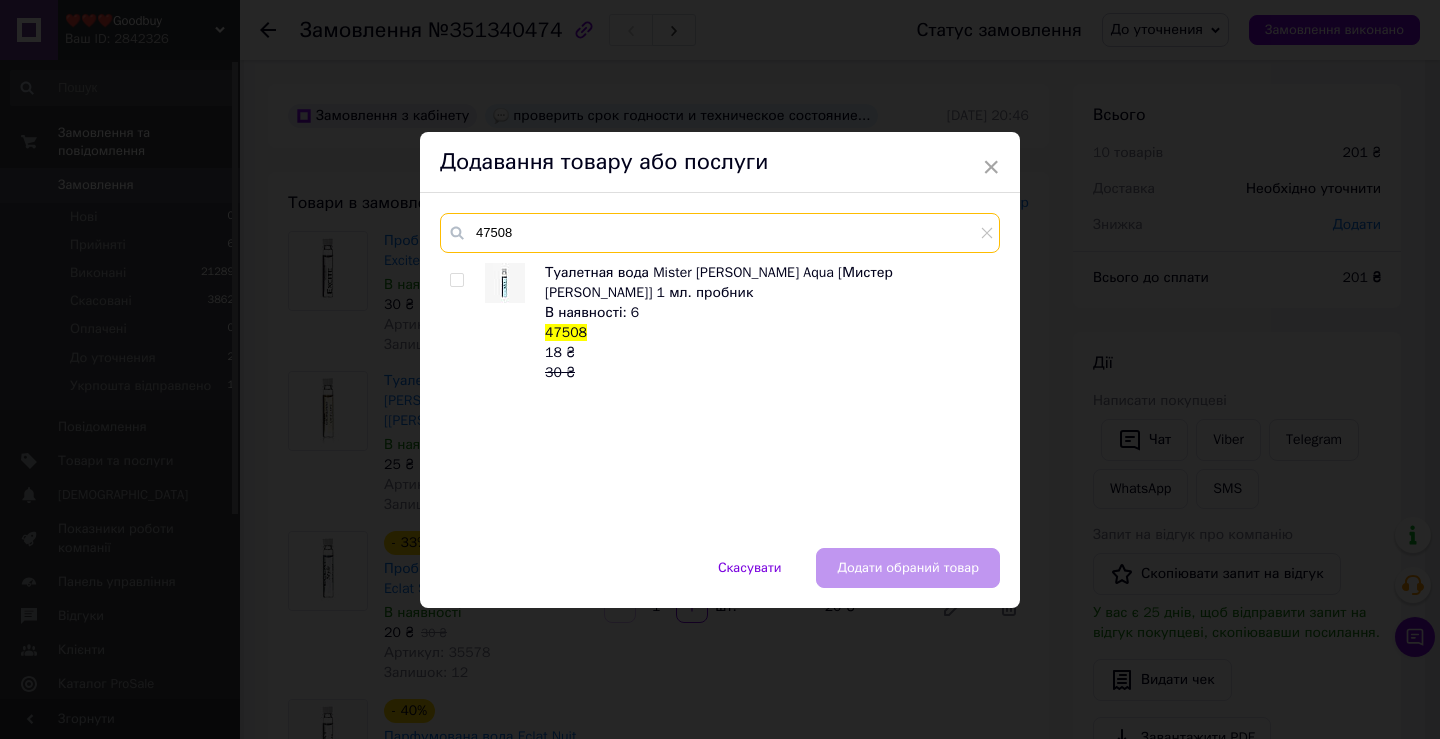 type on "47508" 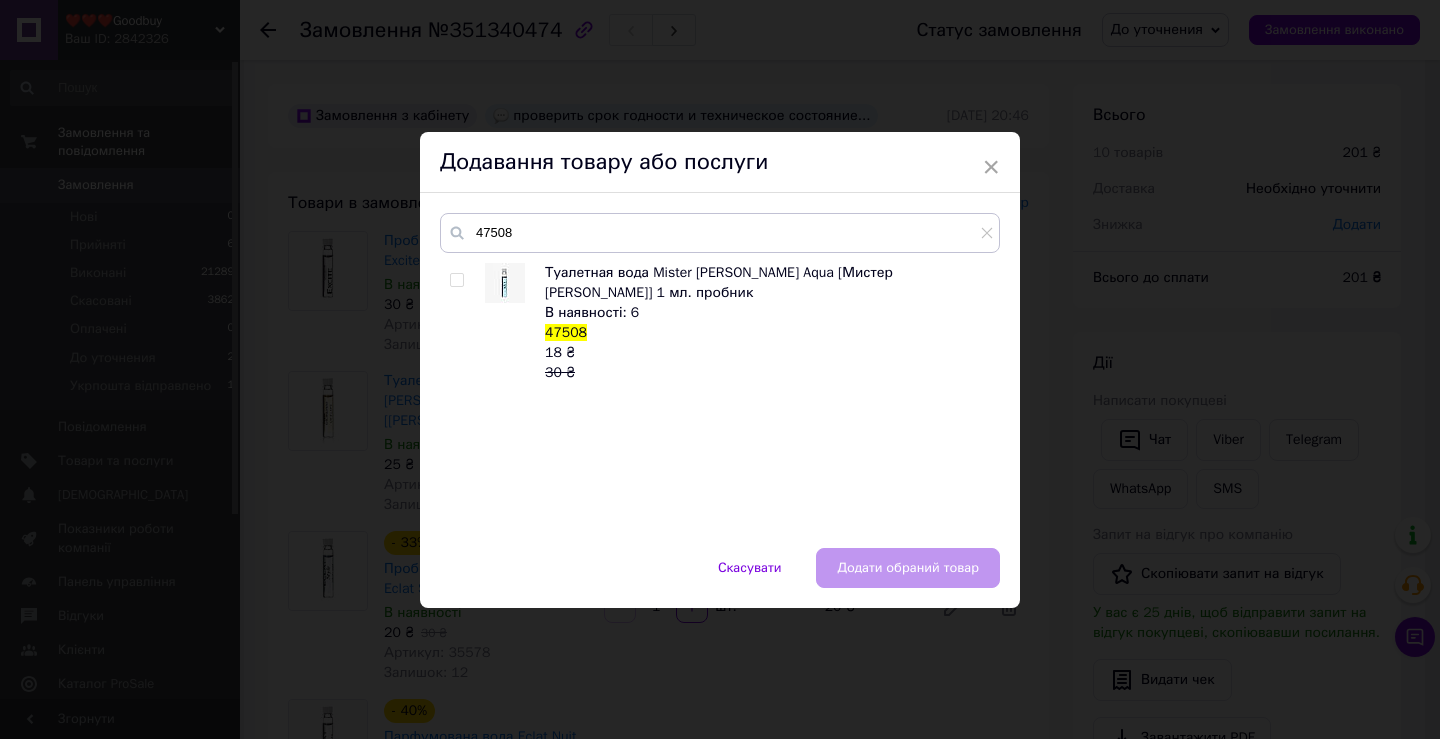 click at bounding box center [456, 280] 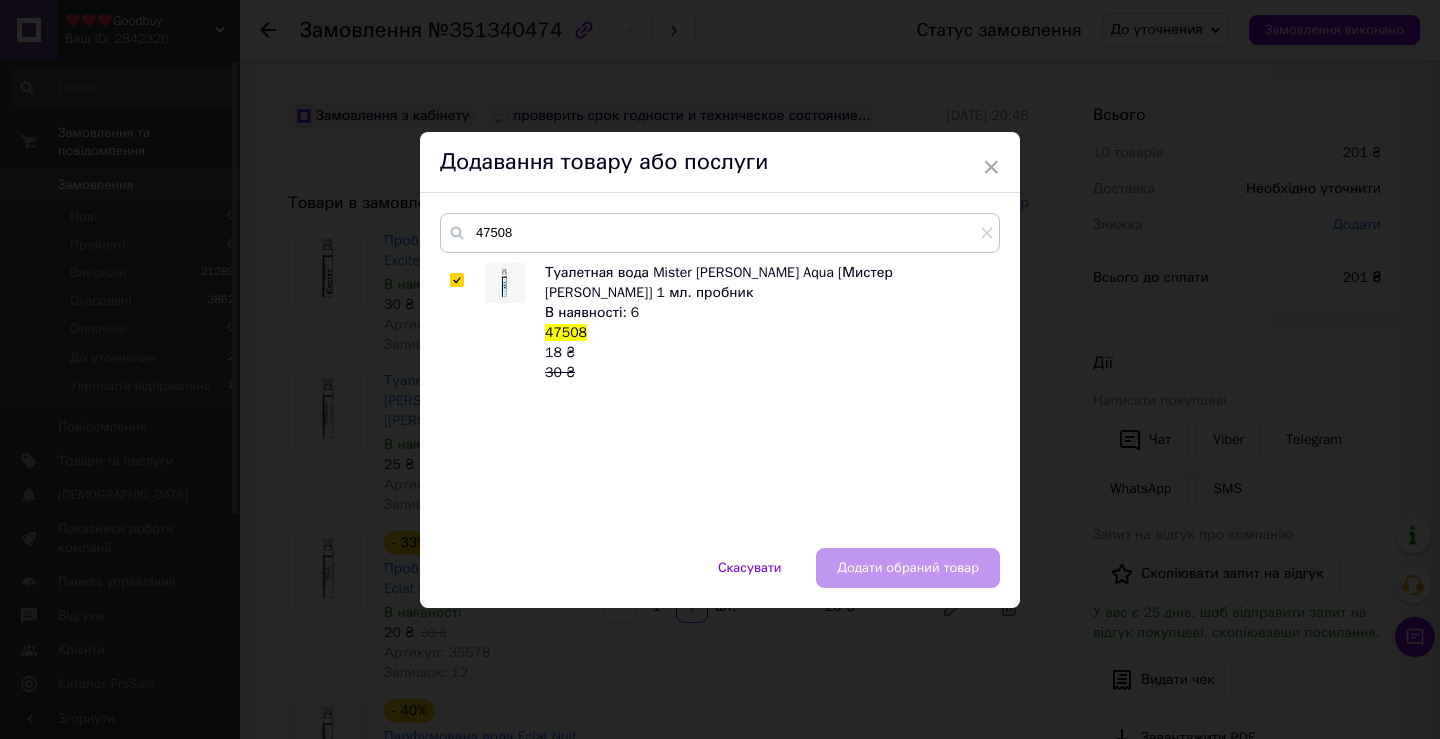 checkbox on "true" 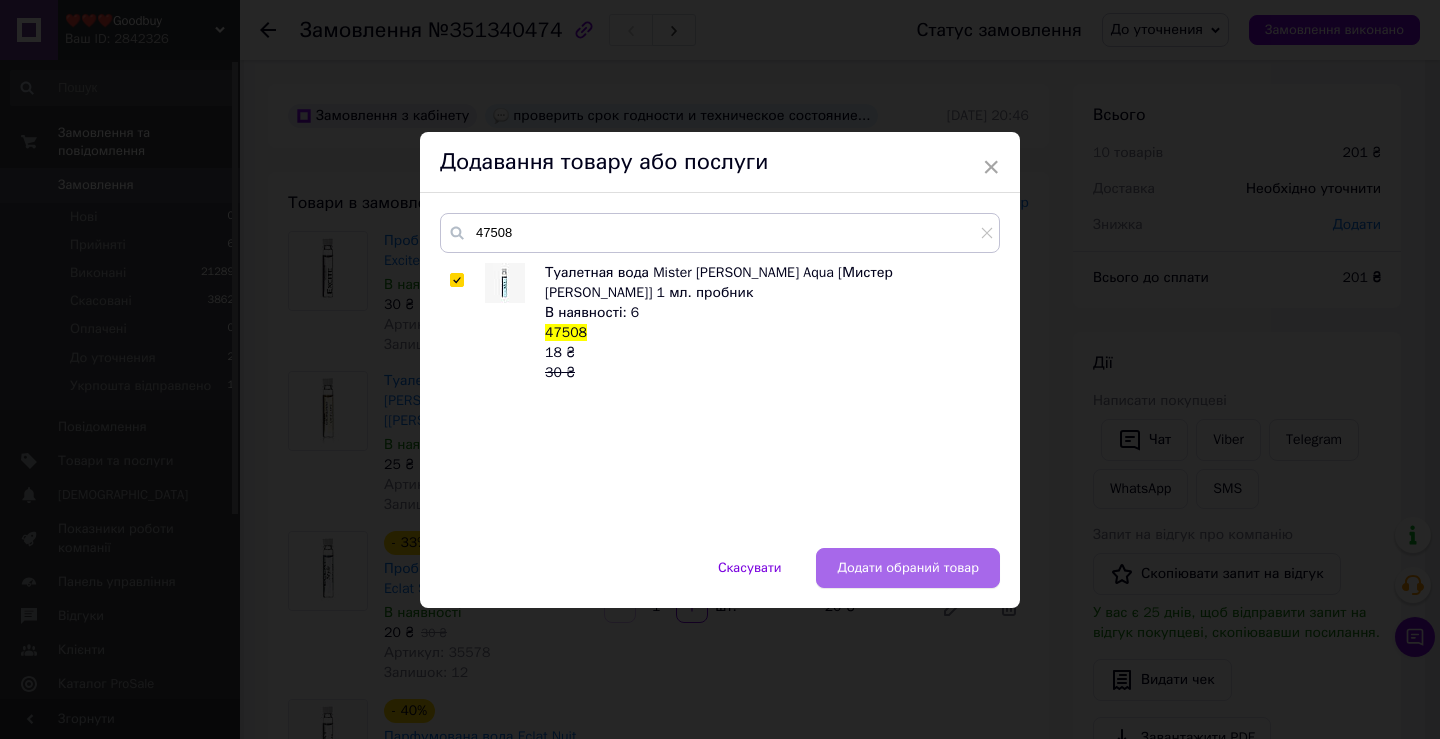 click on "Додати обраний товар" at bounding box center [908, 568] 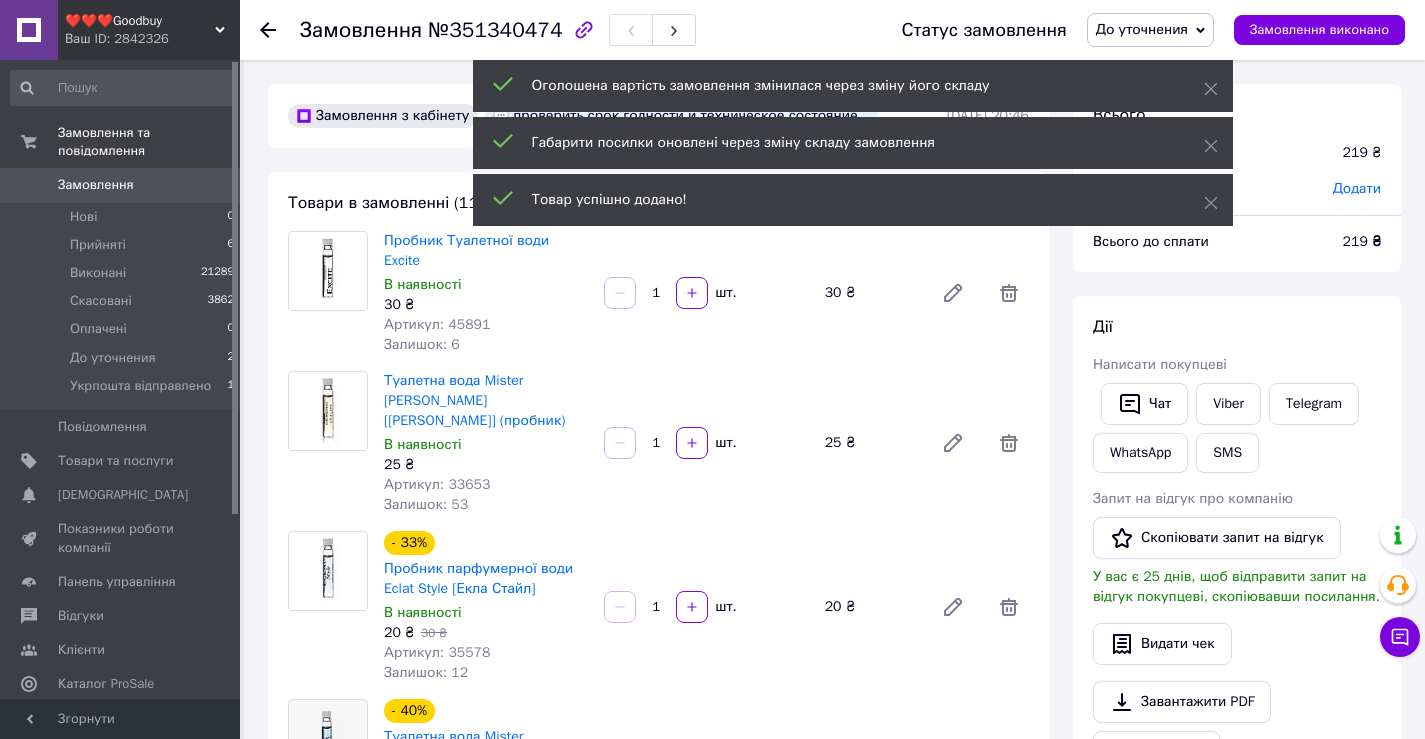 scroll, scrollTop: 960, scrollLeft: 0, axis: vertical 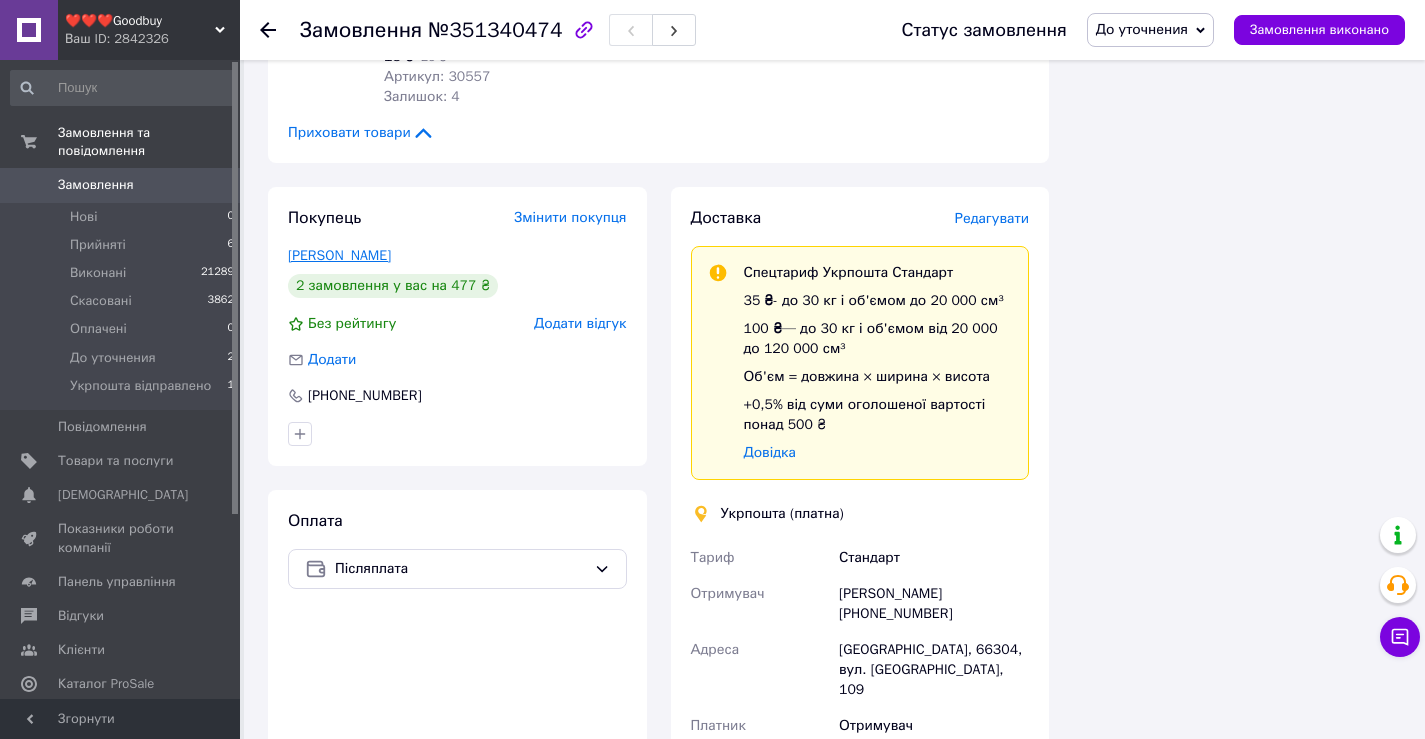 click on "[PERSON_NAME]" at bounding box center [339, 255] 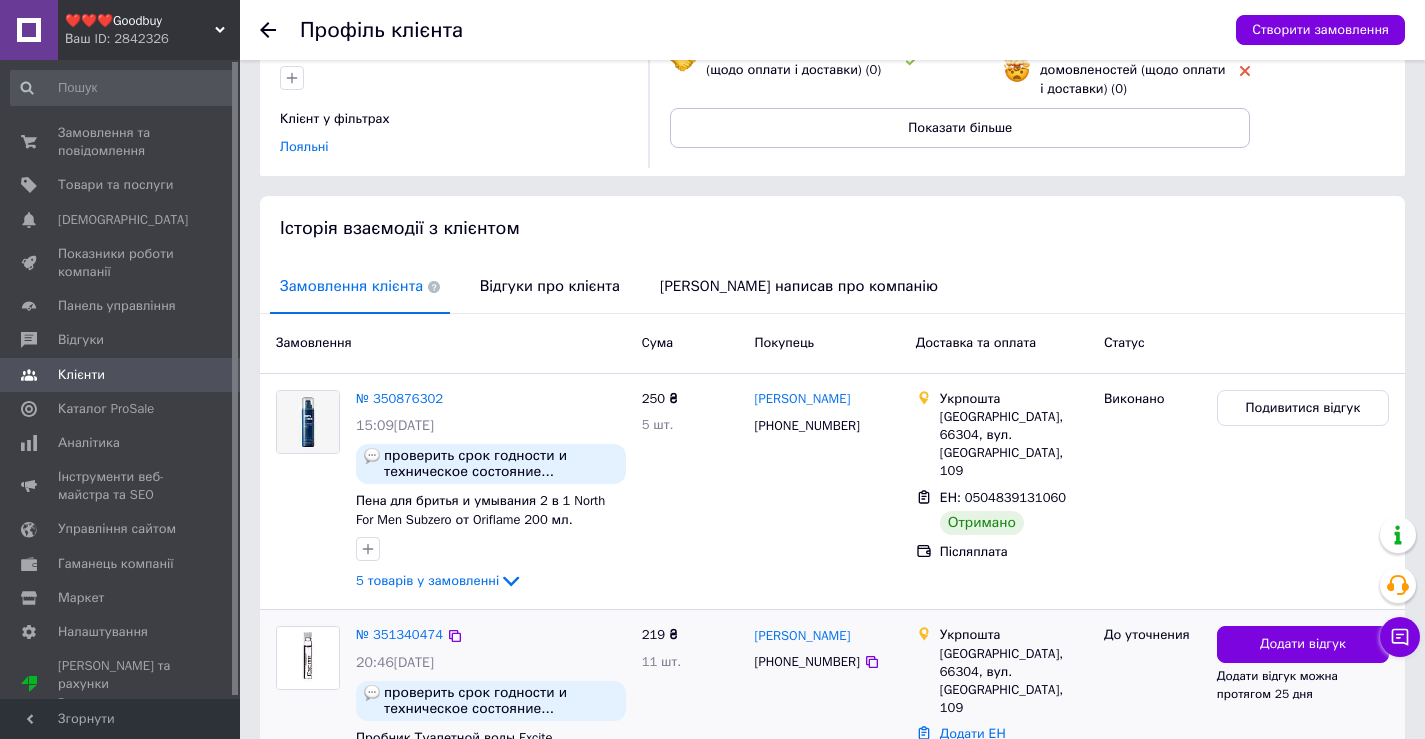 scroll, scrollTop: 427, scrollLeft: 0, axis: vertical 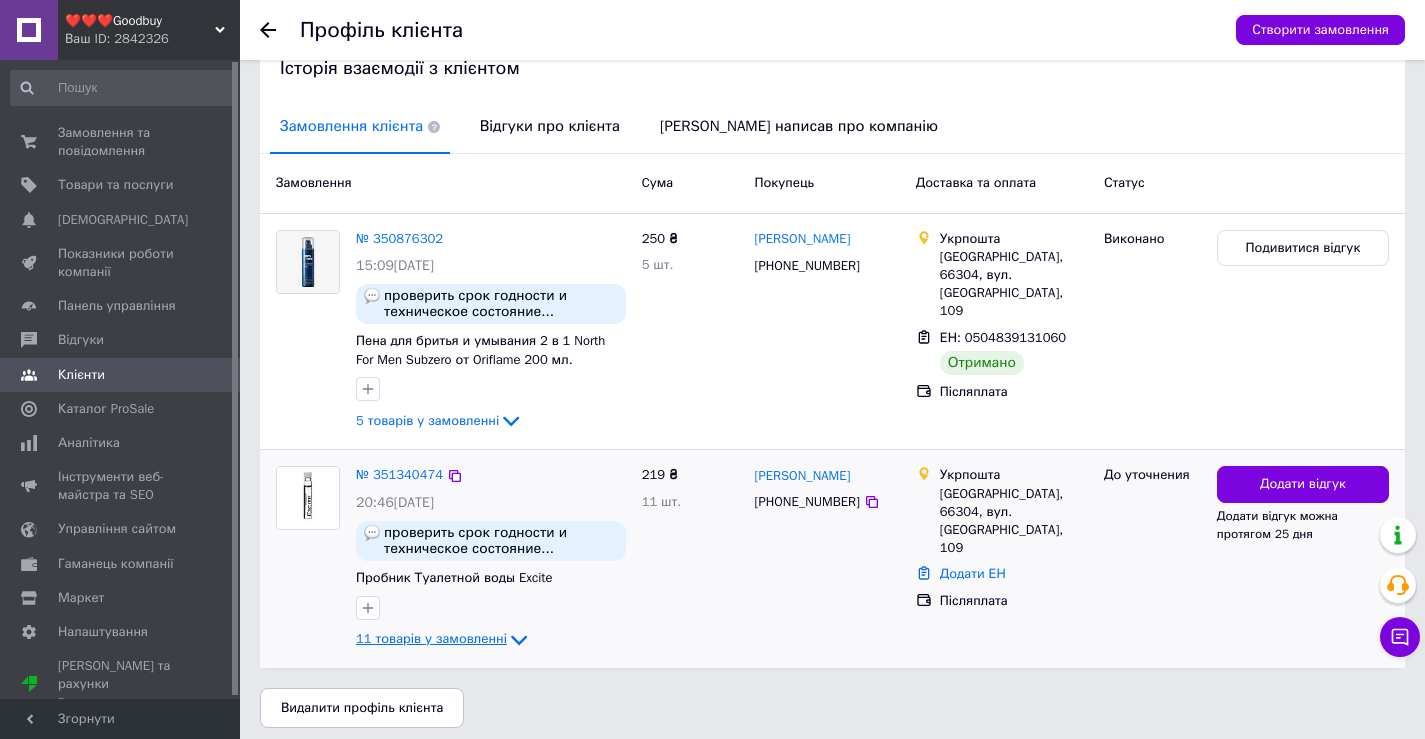 click 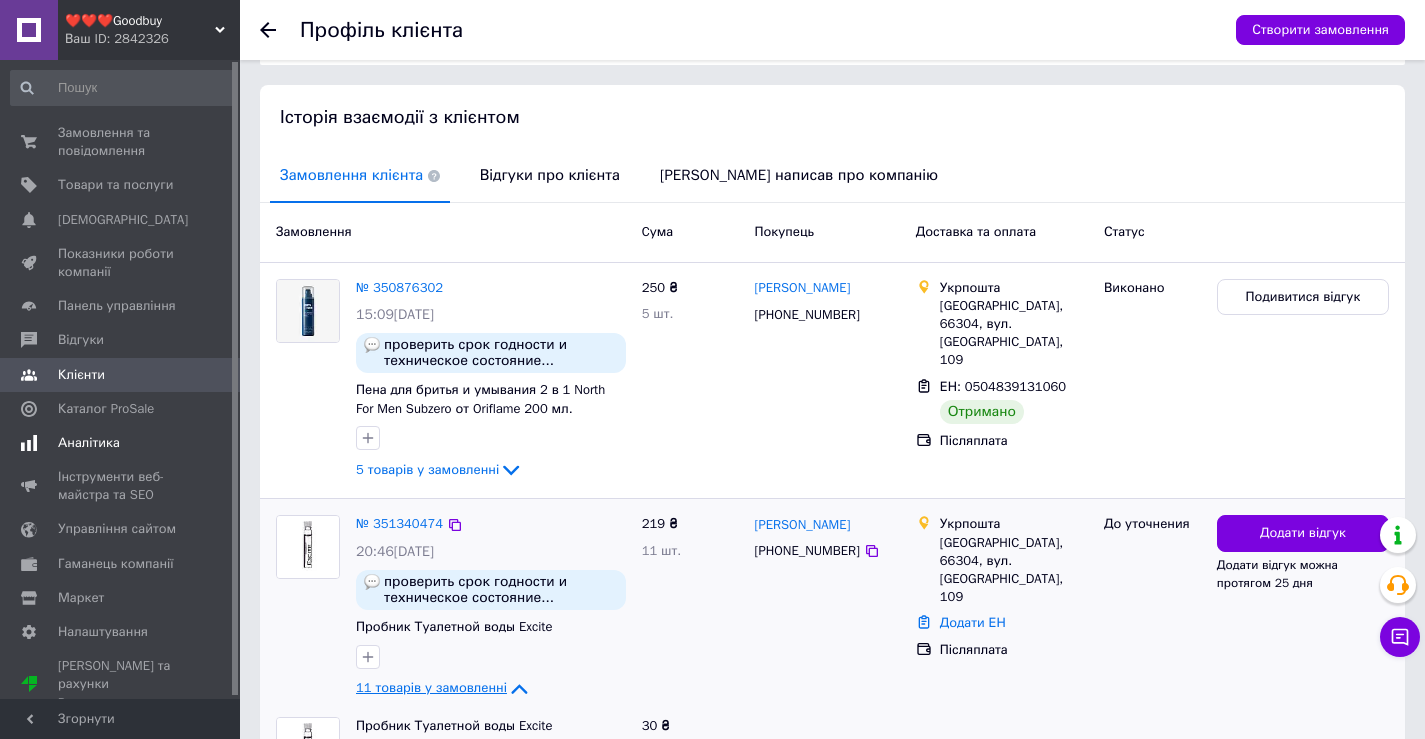 scroll, scrollTop: 375, scrollLeft: 0, axis: vertical 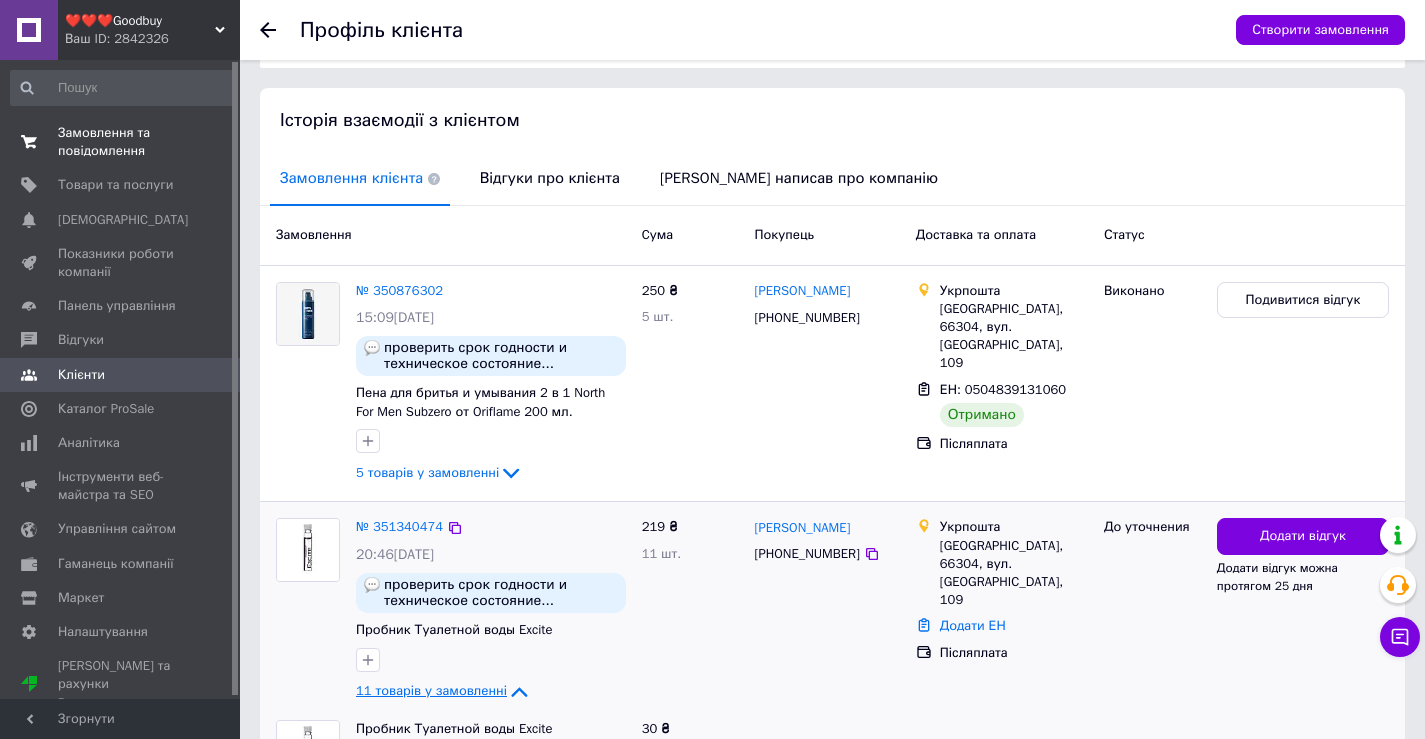 click on "Замовлення та повідомлення" at bounding box center (121, 142) 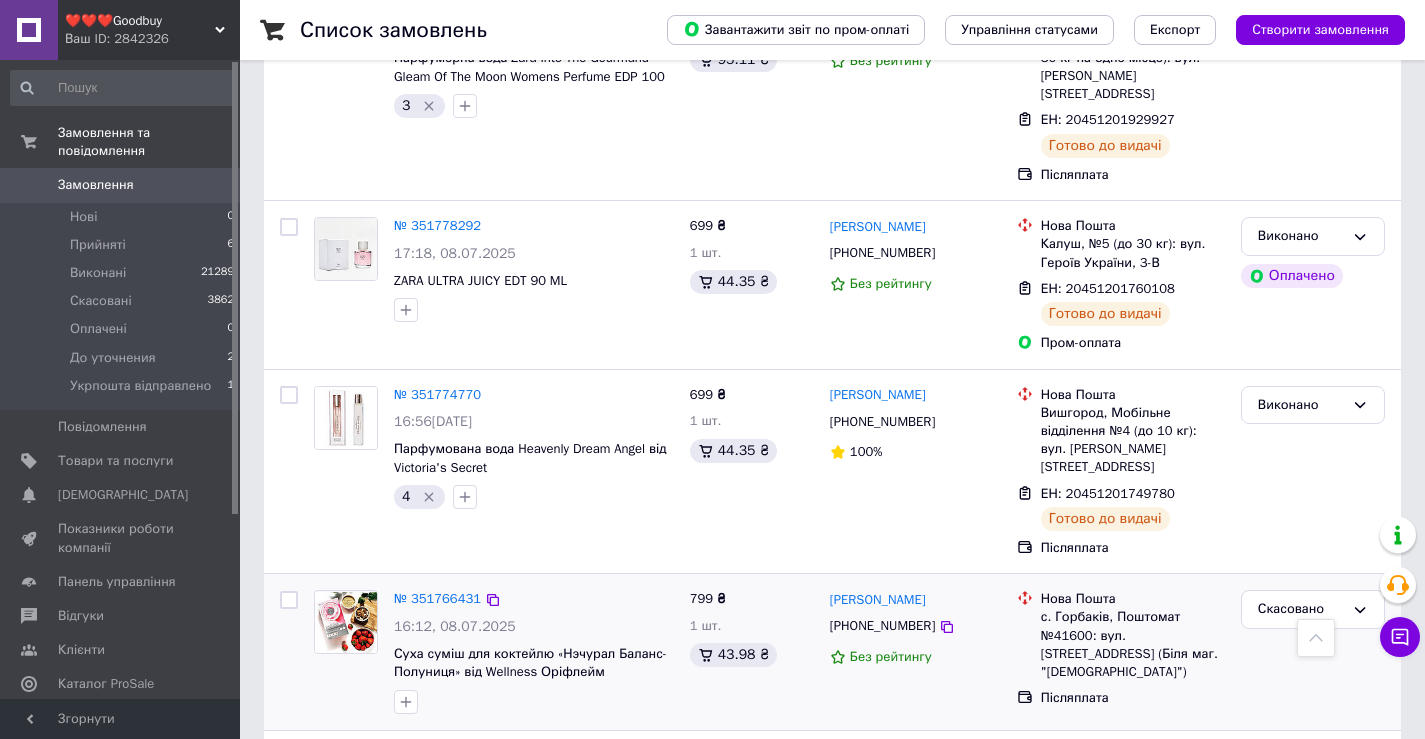 scroll, scrollTop: 2400, scrollLeft: 0, axis: vertical 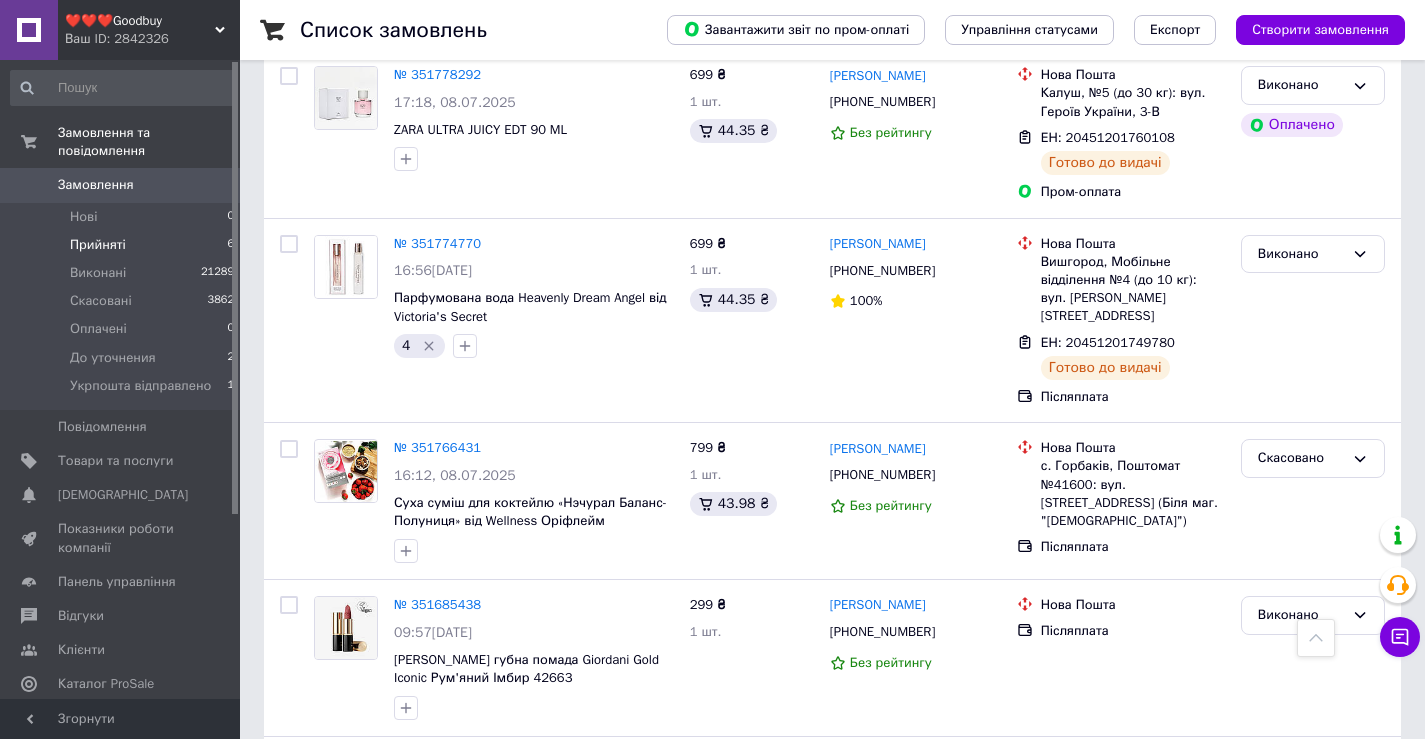 click on "Прийняті" at bounding box center [98, 245] 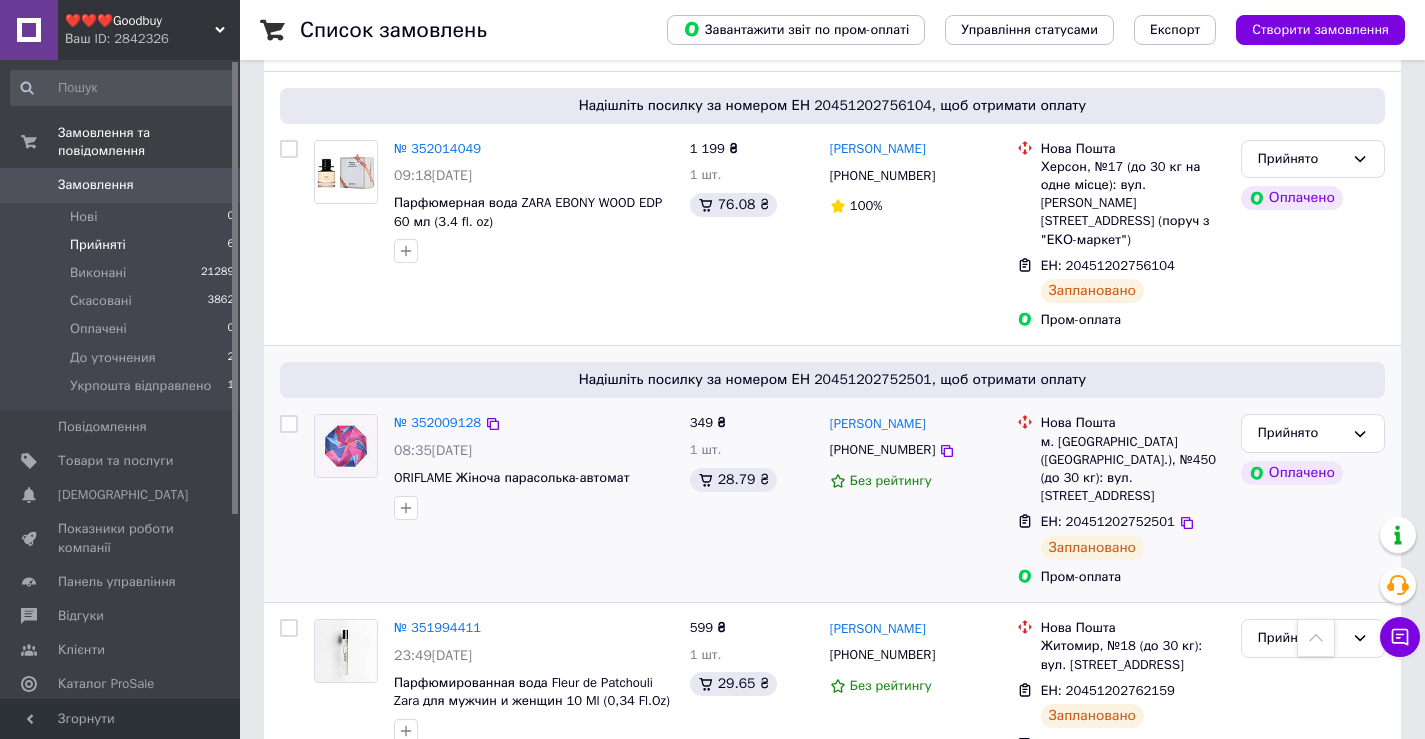 scroll, scrollTop: 930, scrollLeft: 0, axis: vertical 